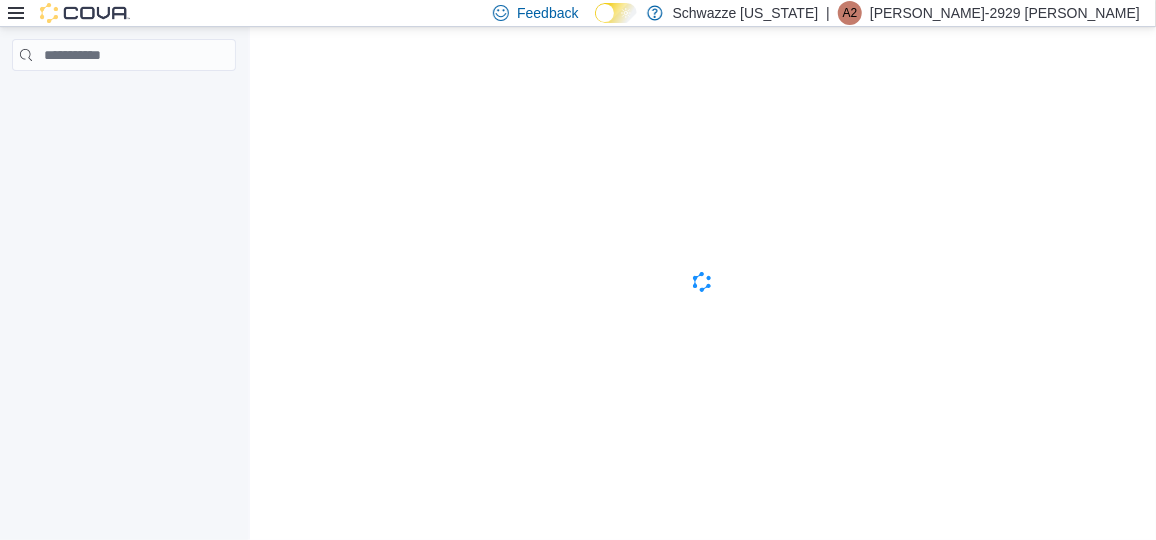 scroll, scrollTop: 0, scrollLeft: 0, axis: both 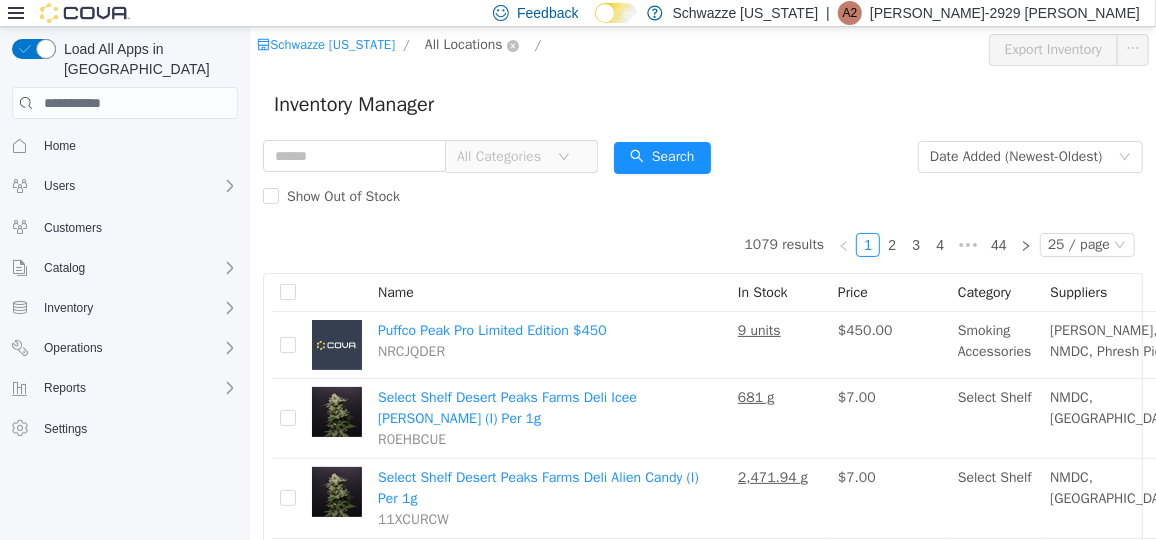 click on "All Locations" at bounding box center (463, 44) 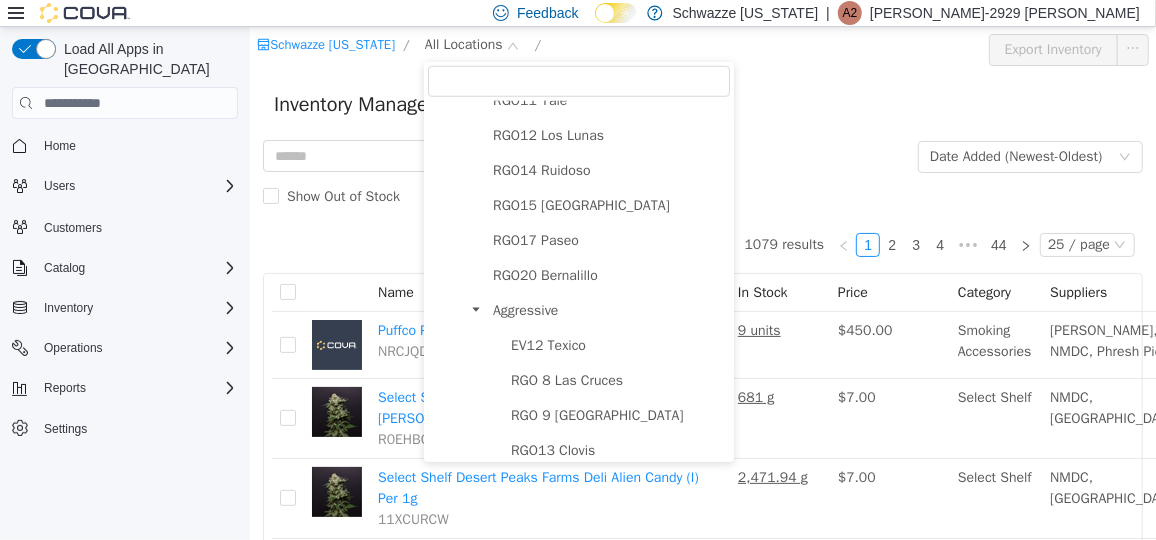 scroll, scrollTop: 1086, scrollLeft: 0, axis: vertical 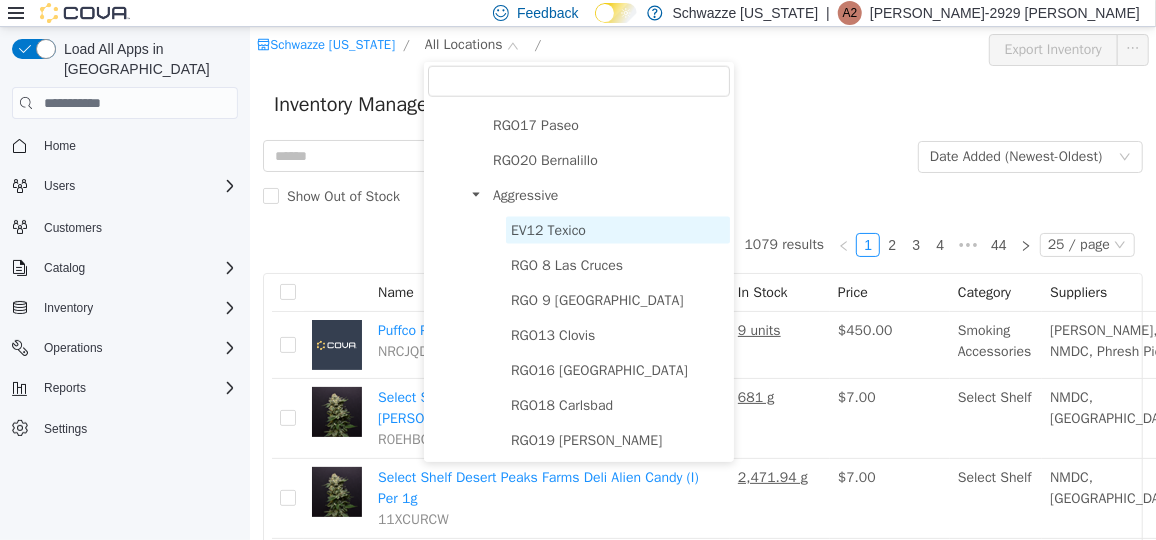 click on "EV12 Texico" at bounding box center [547, 229] 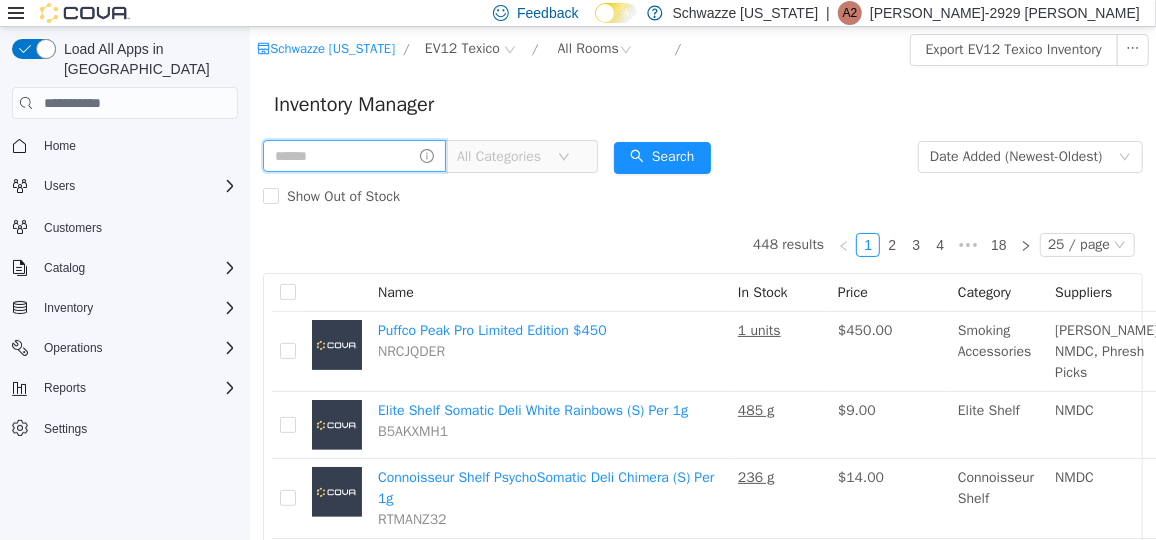 click at bounding box center [353, 155] 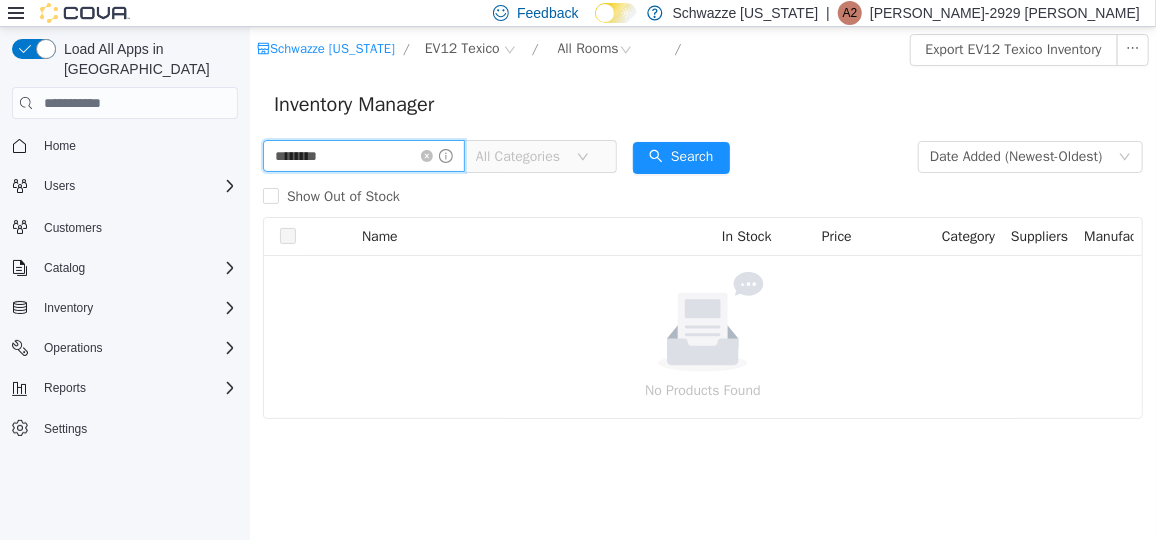click on "********" at bounding box center [363, 155] 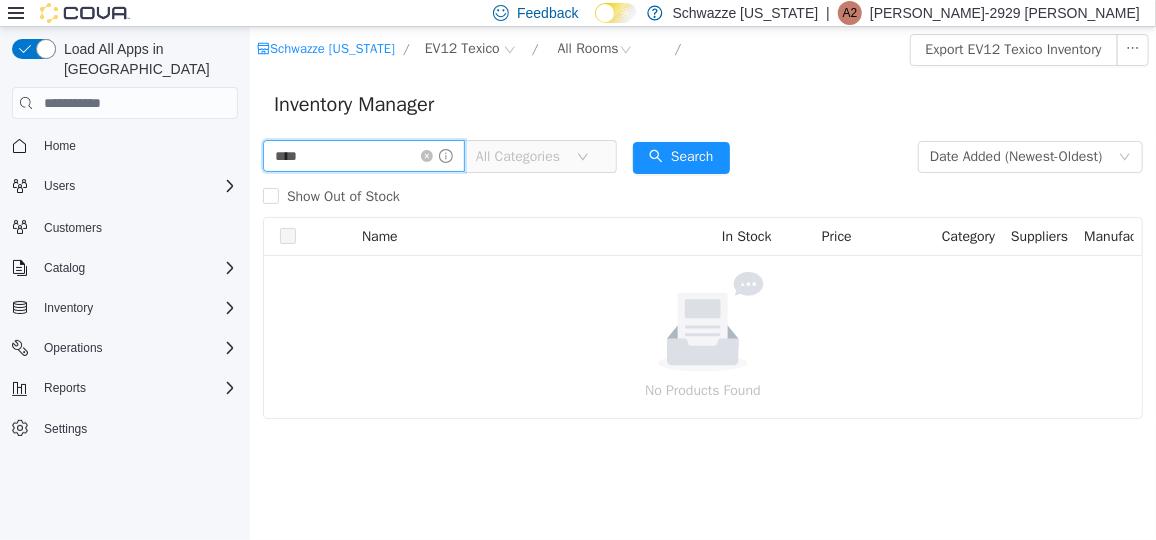 type on "****" 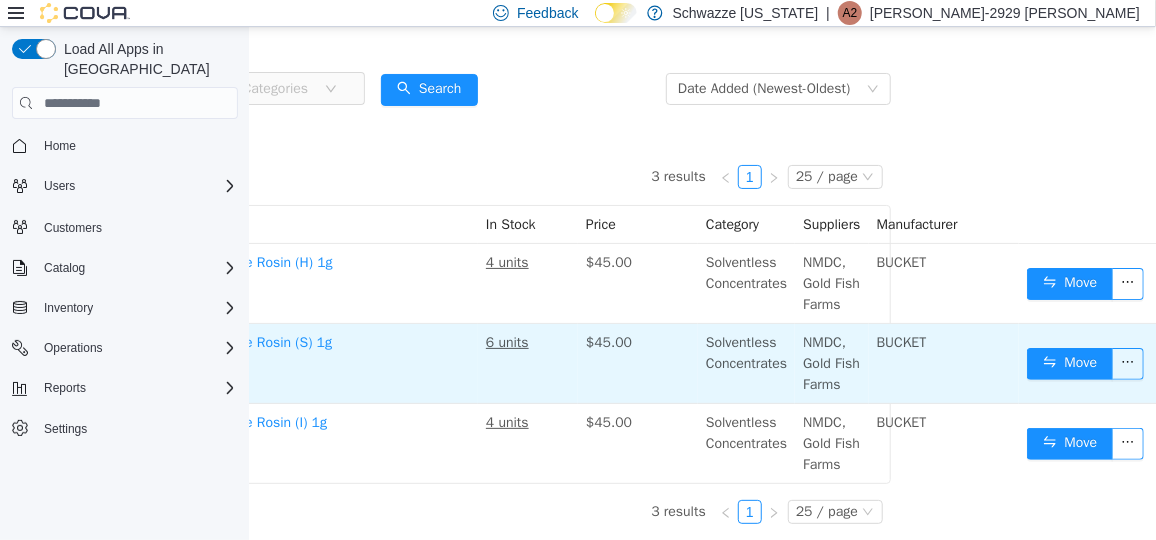 scroll, scrollTop: 80, scrollLeft: 252, axis: both 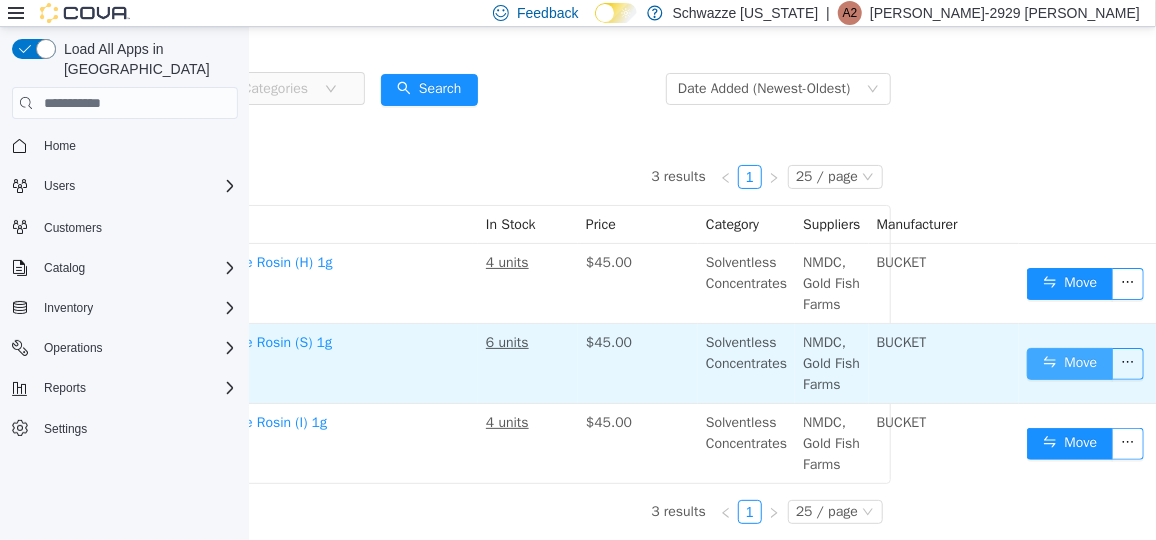 click on "Move" at bounding box center [1069, 363] 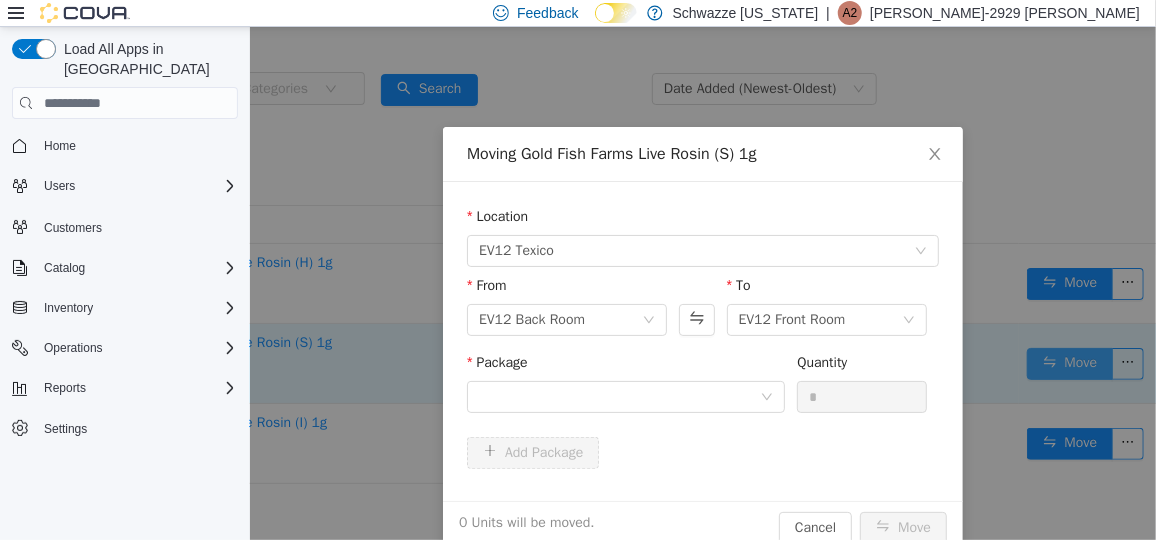 scroll, scrollTop: 66, scrollLeft: 252, axis: both 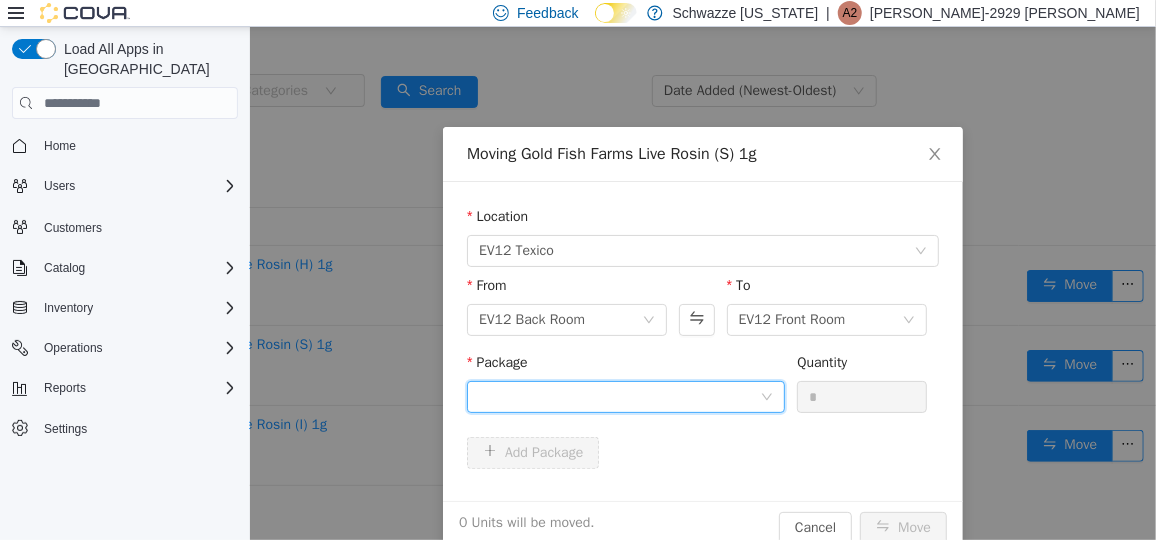 click at bounding box center (618, 396) 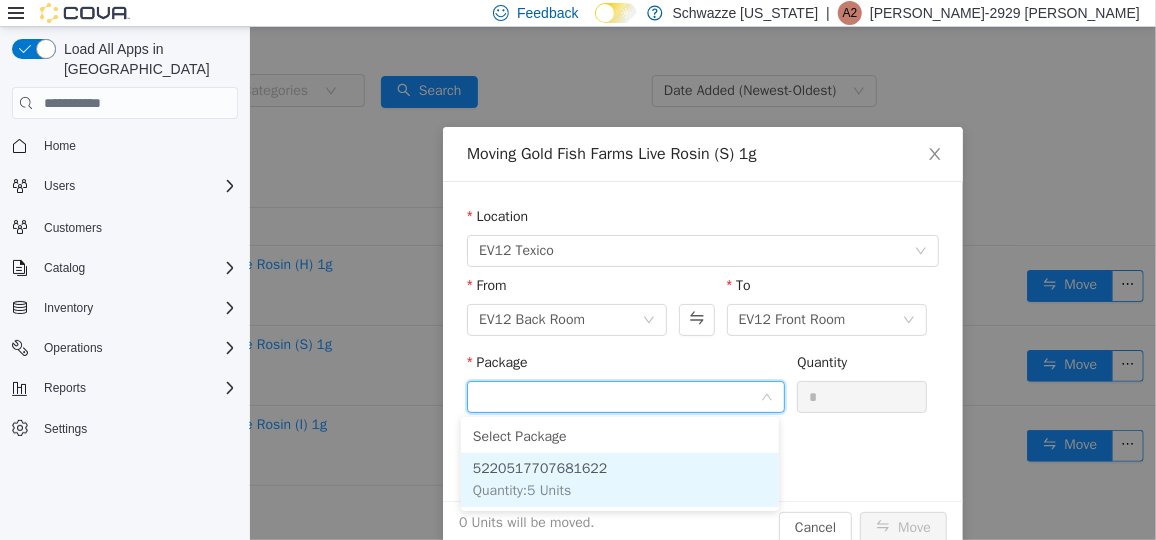 click on "5220517707681622" at bounding box center [539, 467] 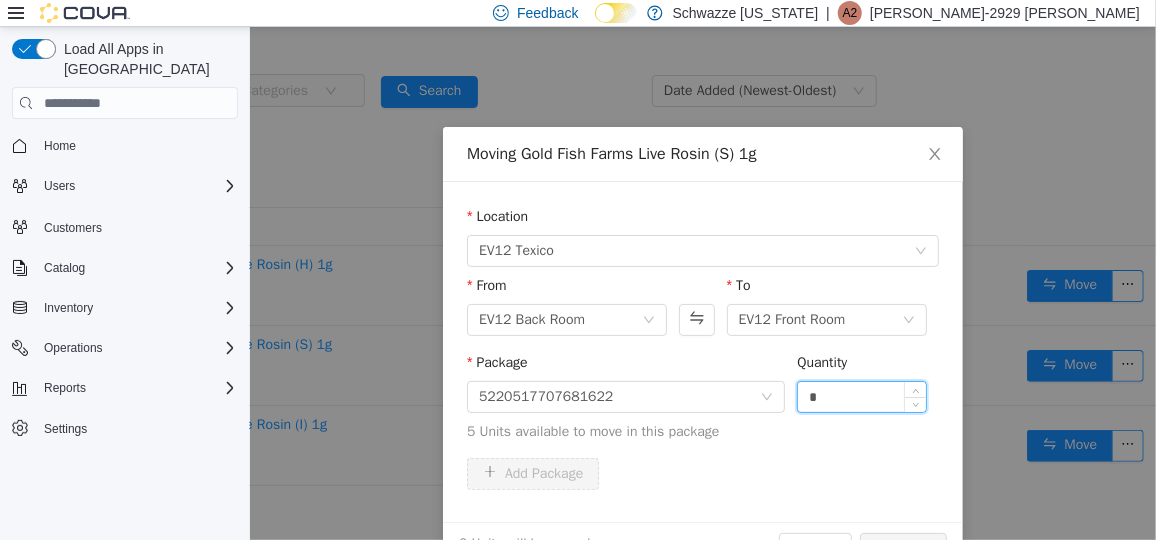 click on "*" at bounding box center (861, 396) 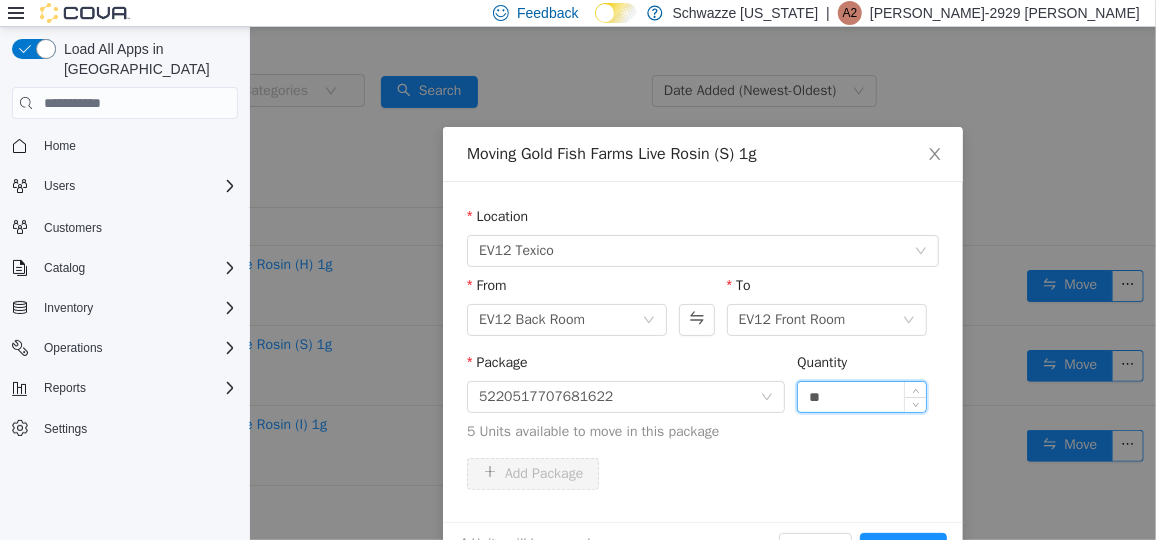 type on "*" 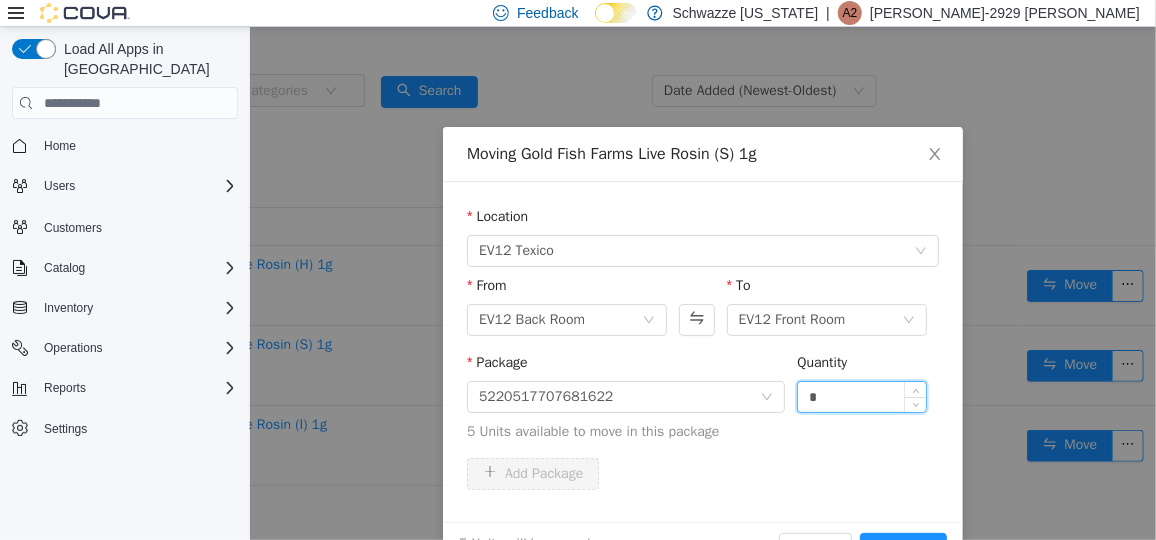 type on "*" 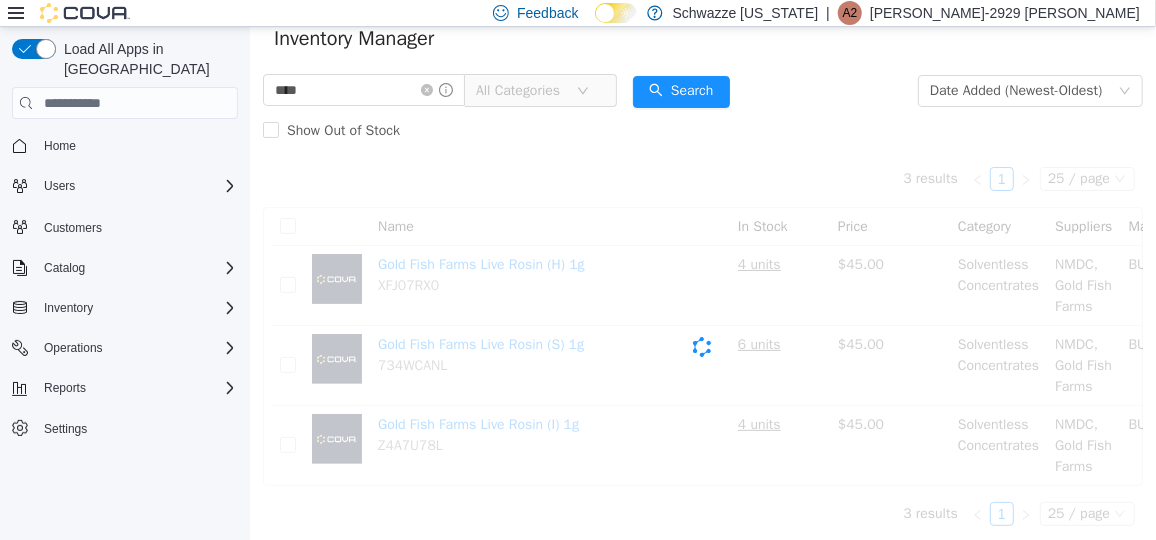 scroll, scrollTop: 66, scrollLeft: 0, axis: vertical 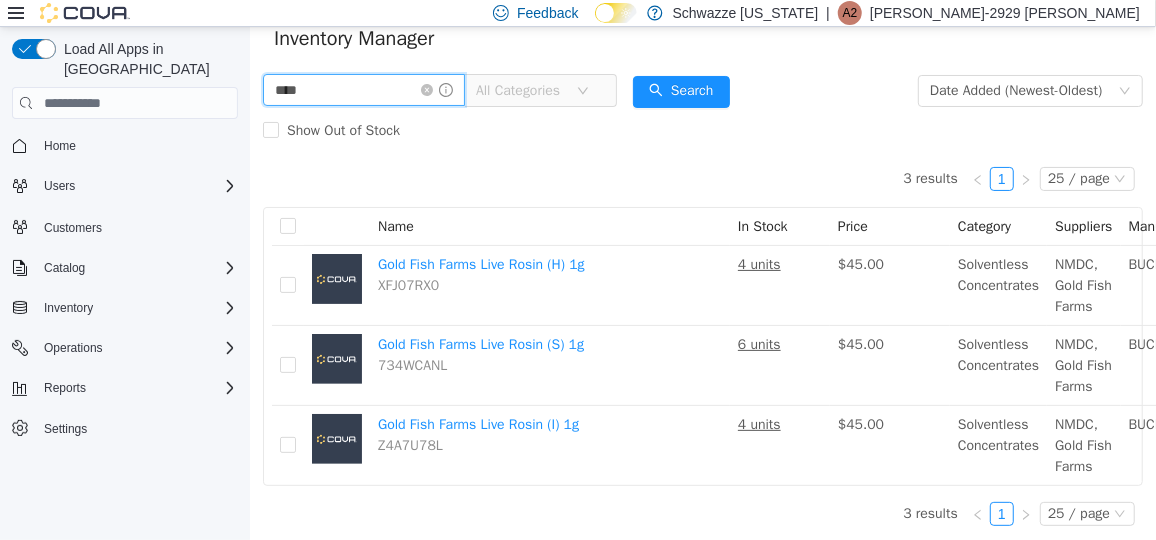click on "****" at bounding box center [363, 89] 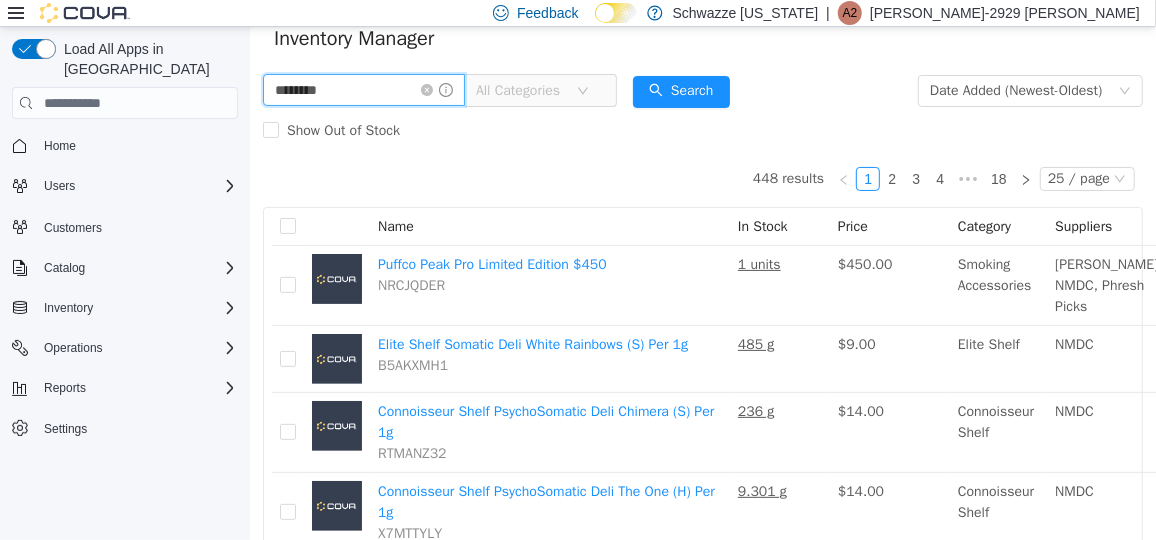 type on "********" 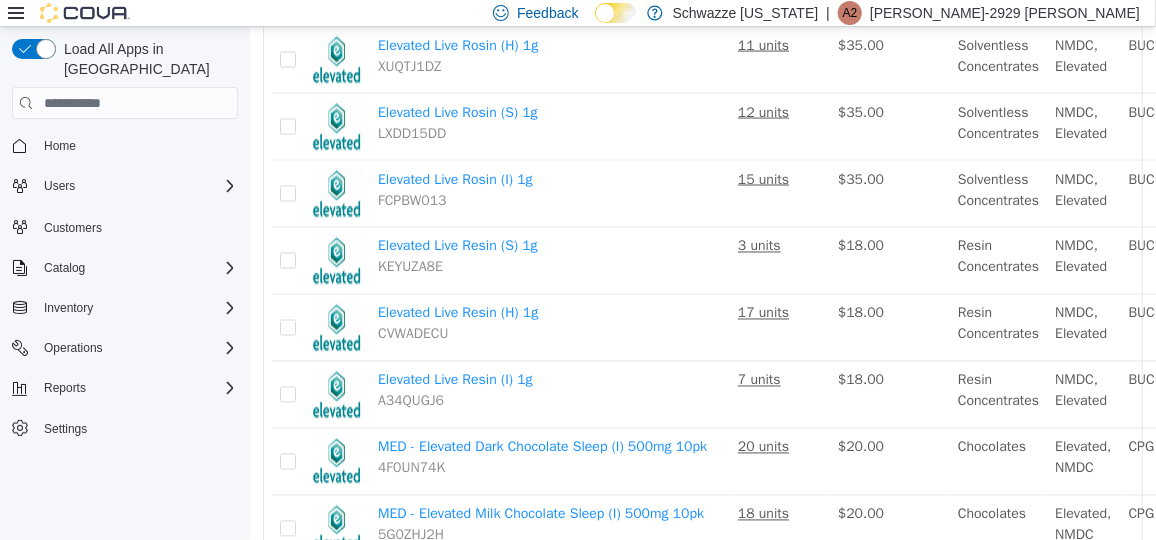 scroll, scrollTop: 1532, scrollLeft: 0, axis: vertical 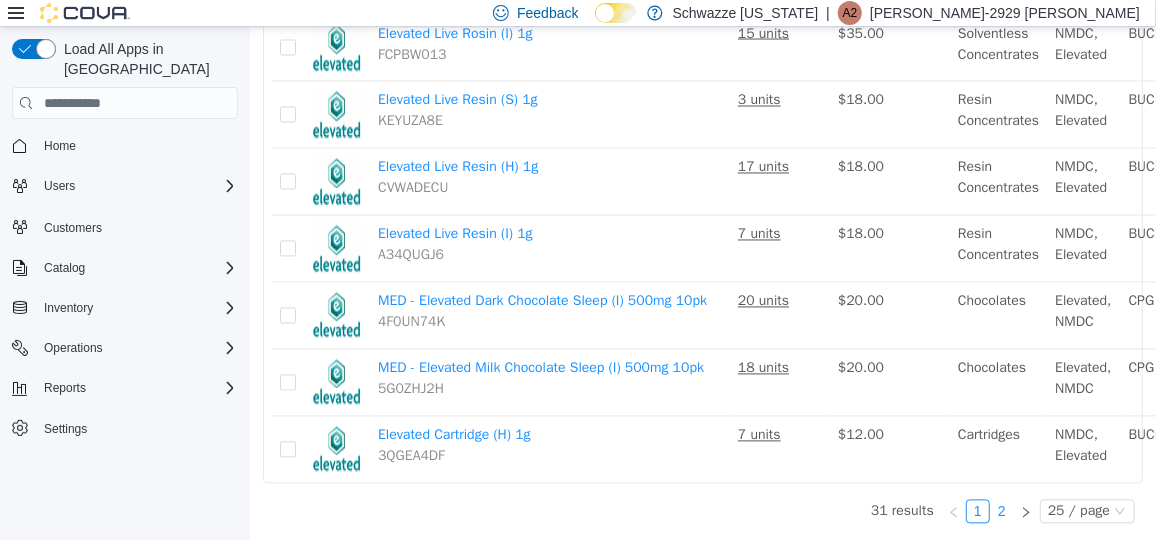 click on "2" at bounding box center (1001, 511) 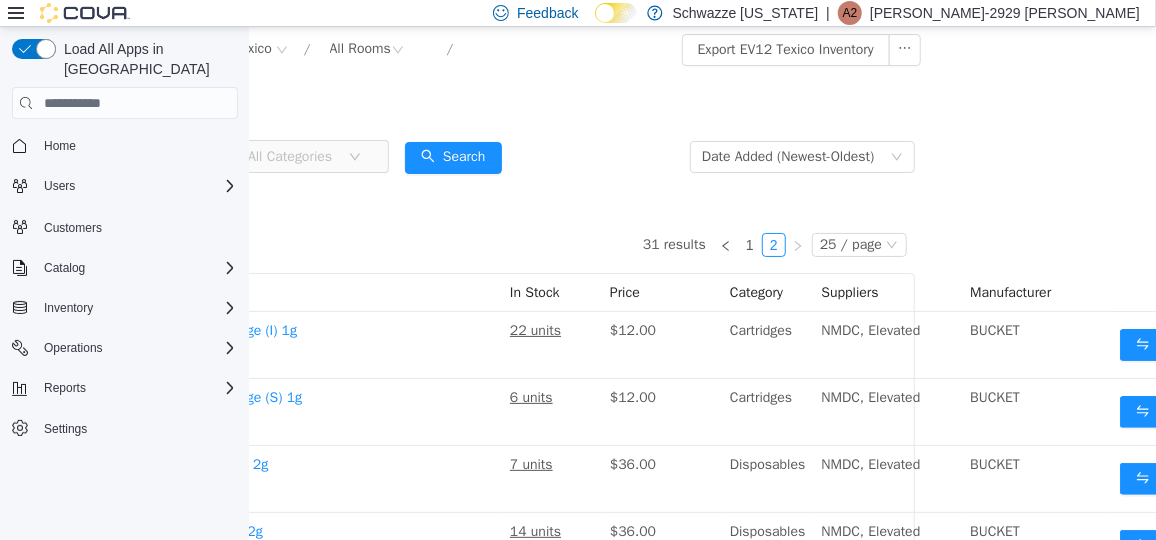 scroll, scrollTop: 0, scrollLeft: 236, axis: horizontal 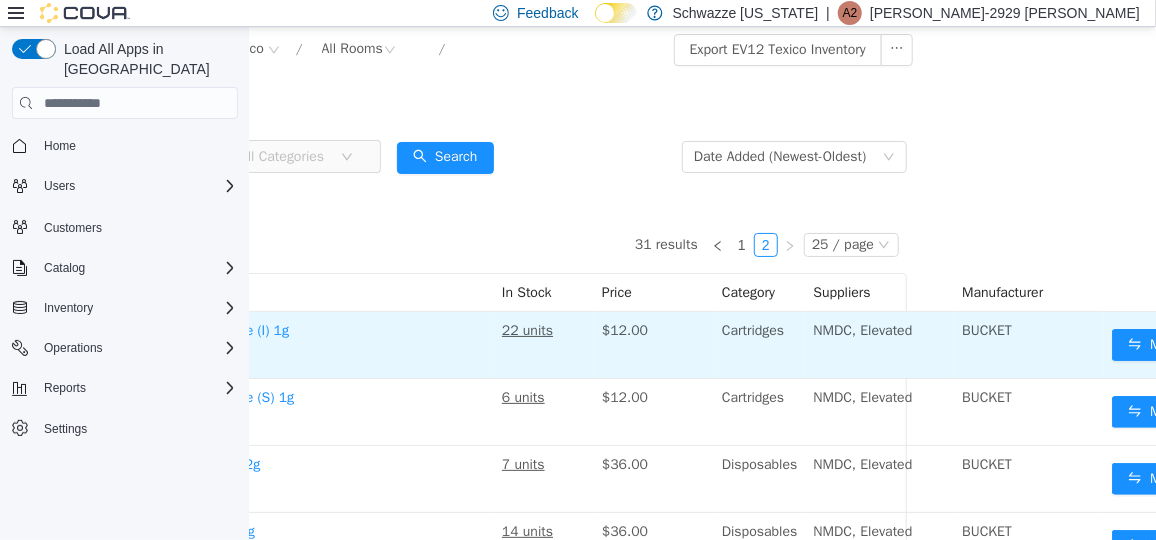 click on "Move" at bounding box center (1173, 344) 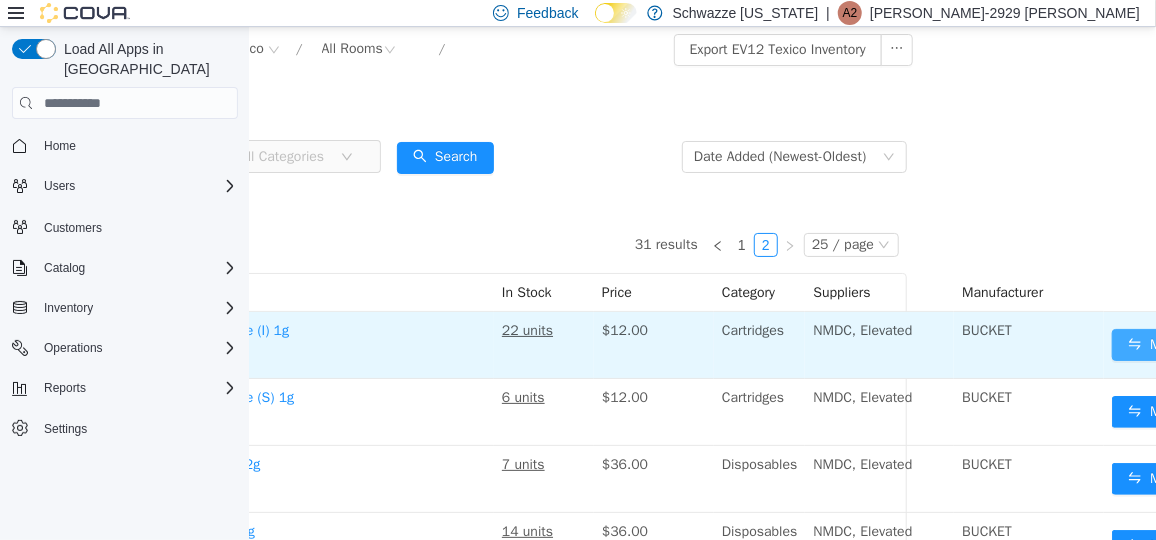click on "Move" at bounding box center [1154, 344] 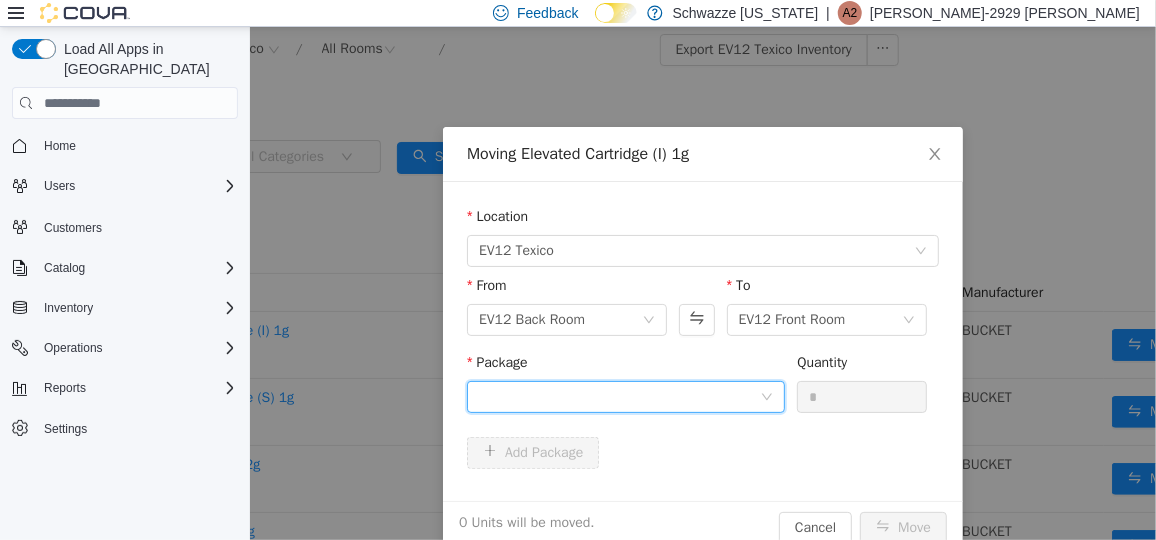 click at bounding box center (618, 396) 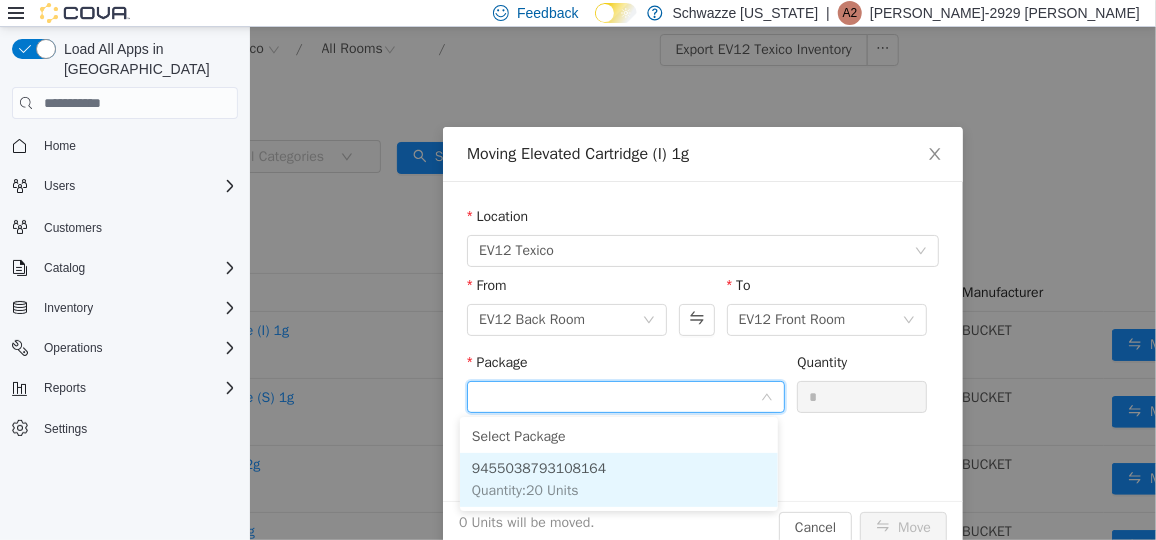 click on "9455038793108164 Quantity :  20 Units" at bounding box center (618, 479) 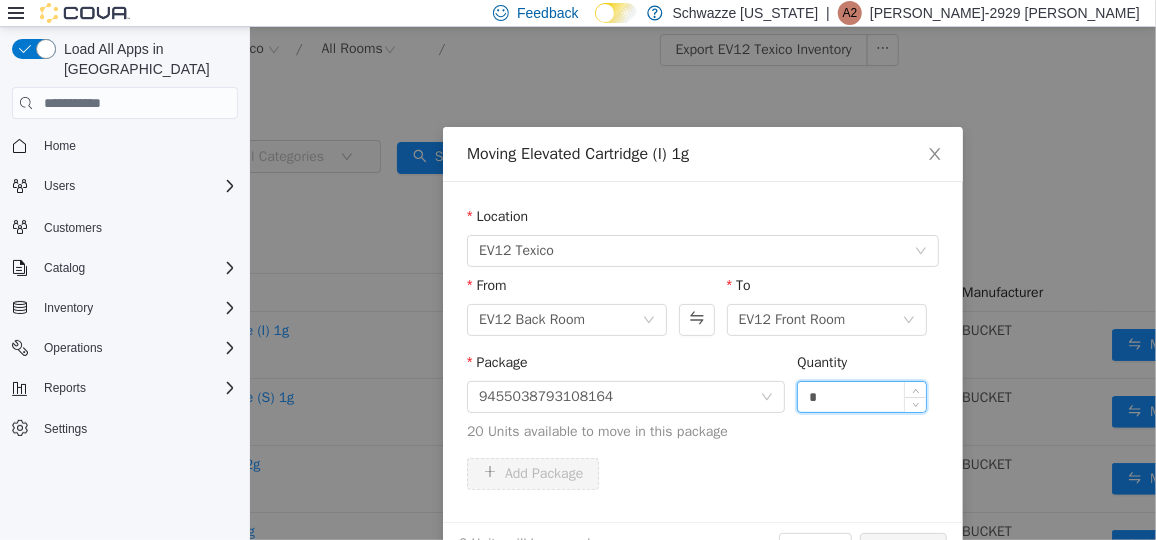 click on "*" at bounding box center [861, 396] 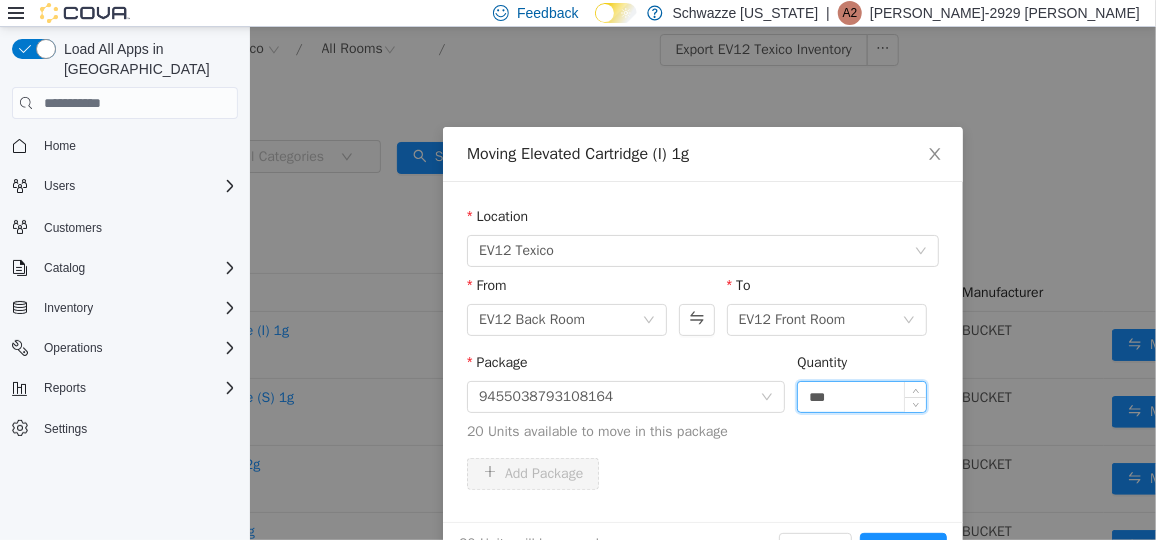 type on "***" 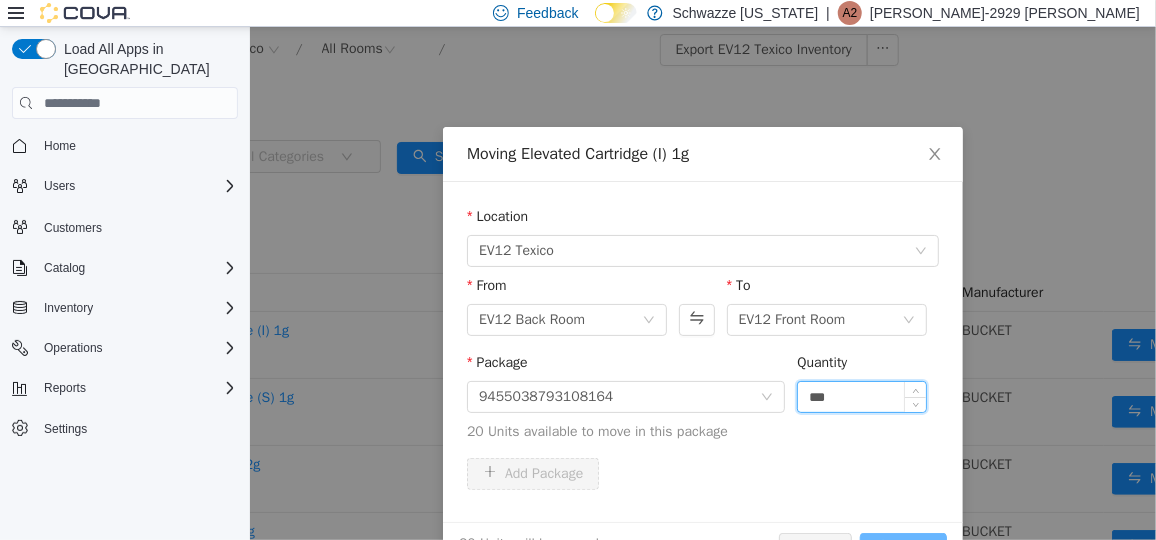 click on "Move" at bounding box center [902, 548] 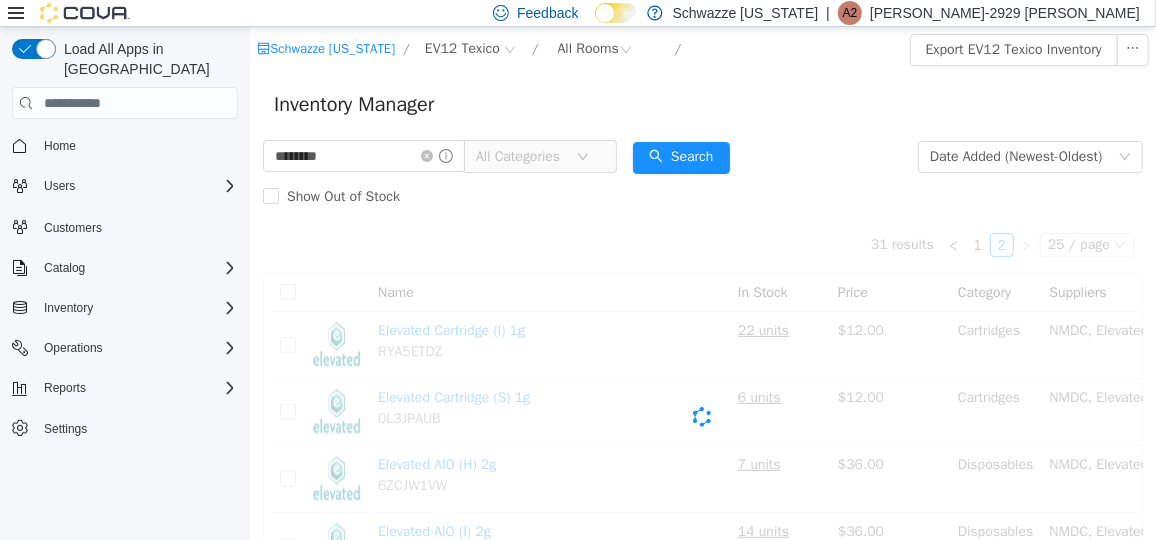 scroll, scrollTop: 0, scrollLeft: 0, axis: both 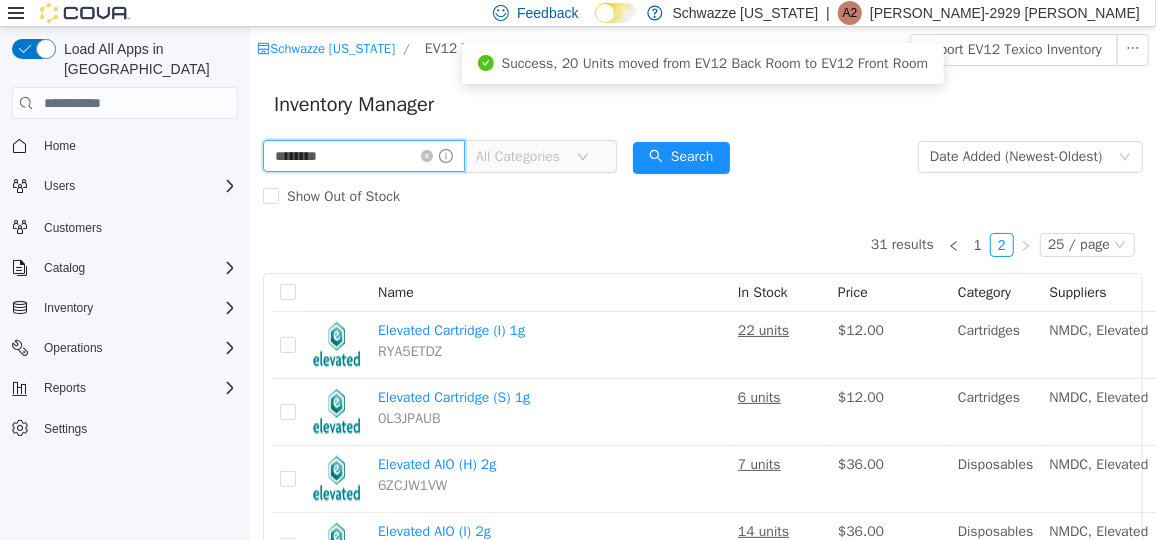 click on "********" at bounding box center (363, 155) 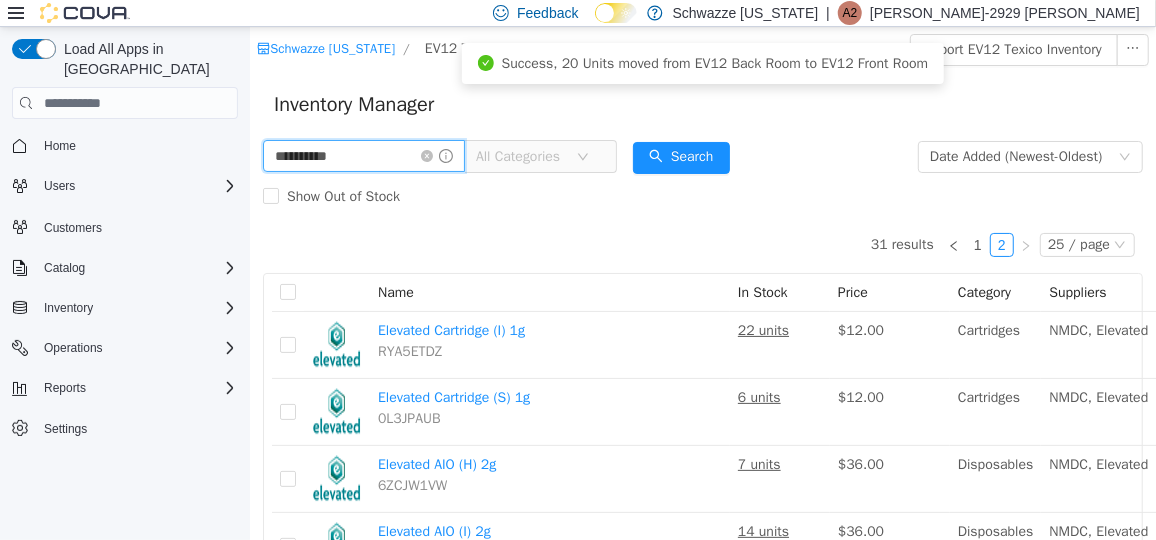 type on "**********" 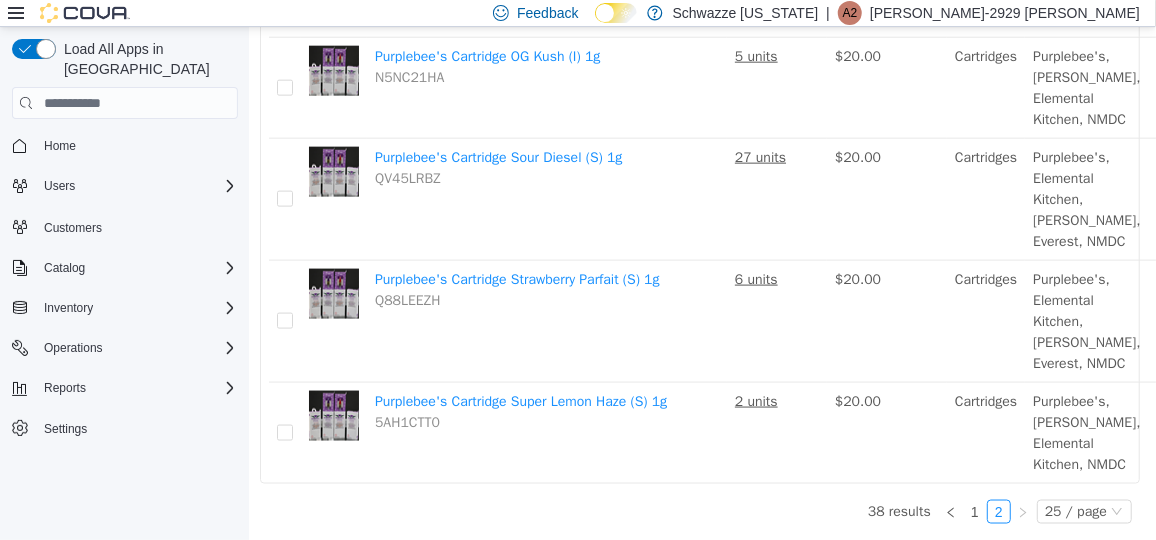 scroll, scrollTop: 1315, scrollLeft: 3, axis: both 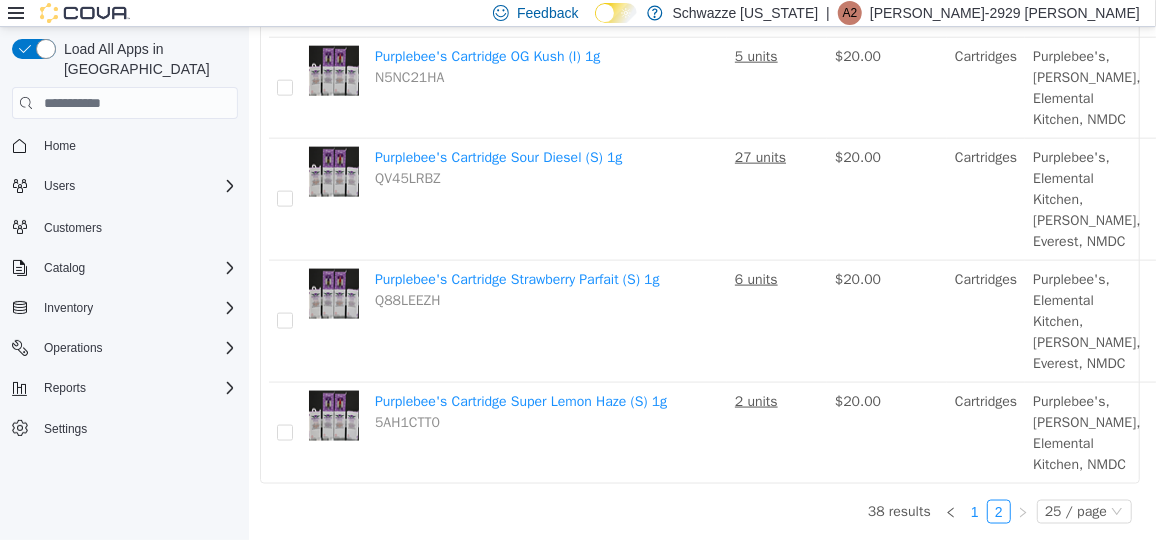 click on "1" at bounding box center (974, 511) 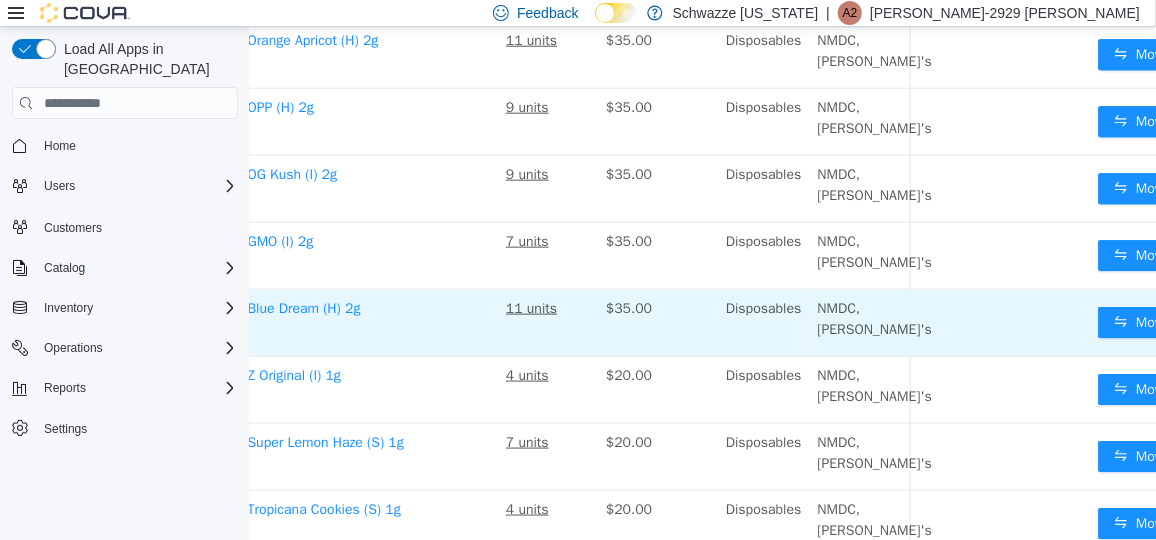 scroll, scrollTop: 960, scrollLeft: 232, axis: both 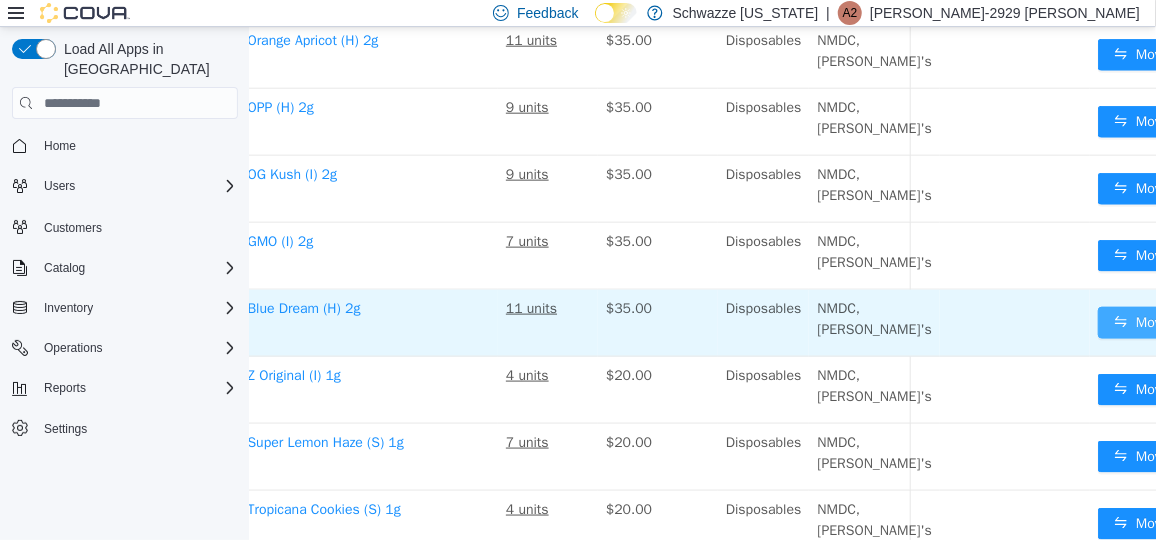 click on "Move" at bounding box center [1140, 322] 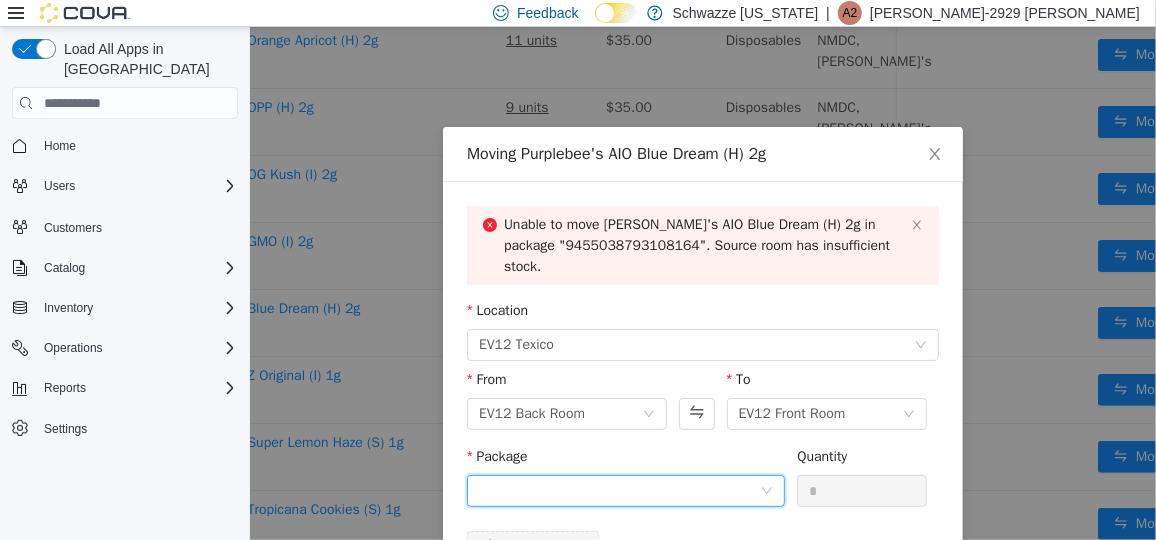 click at bounding box center (618, 490) 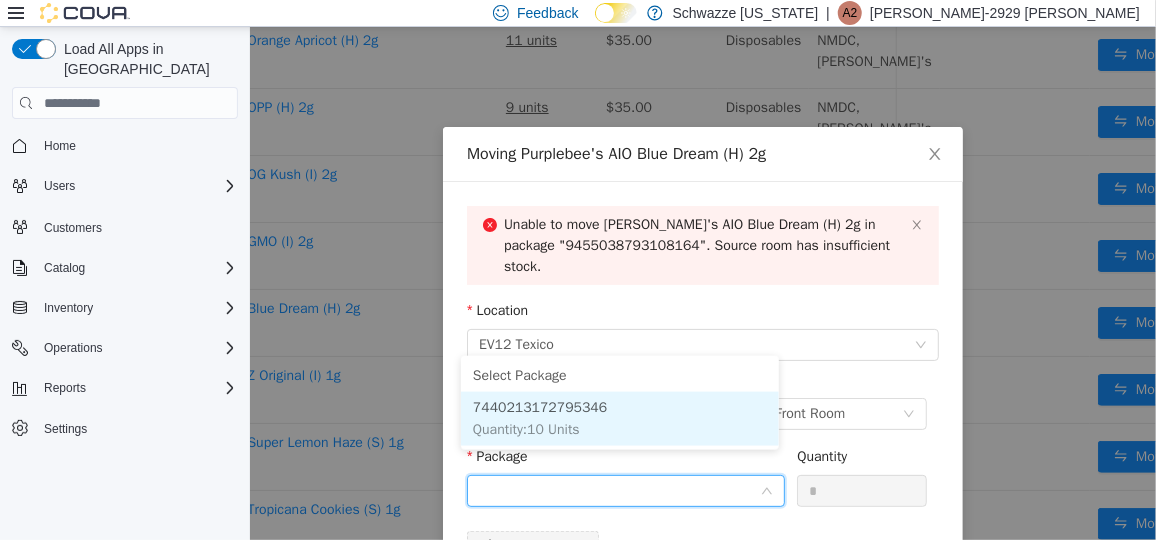 click on "7440213172795346 Quantity :  10 Units" at bounding box center [619, 418] 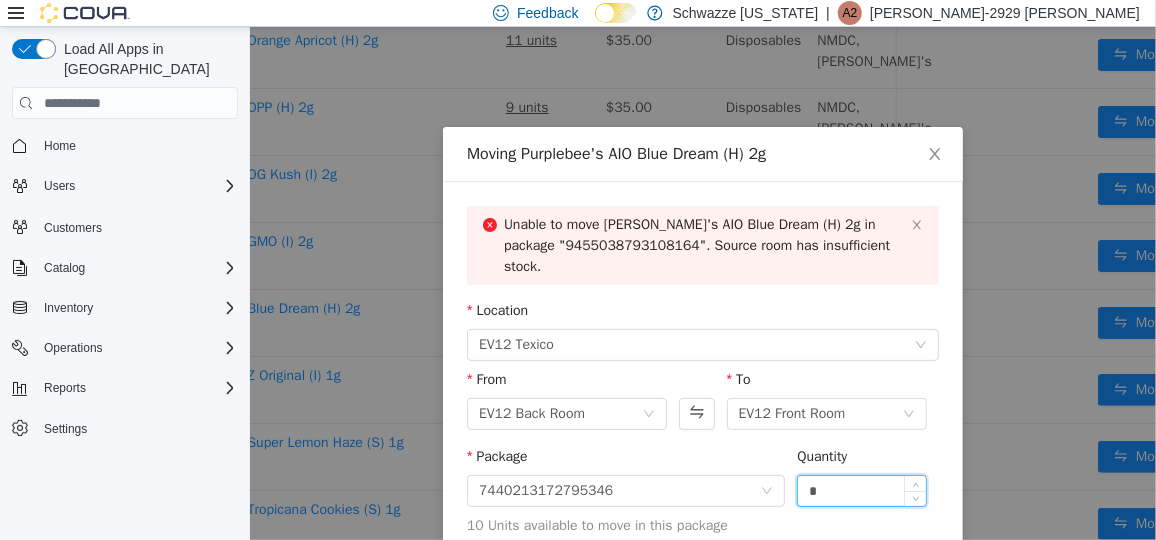 click on "*" at bounding box center [861, 490] 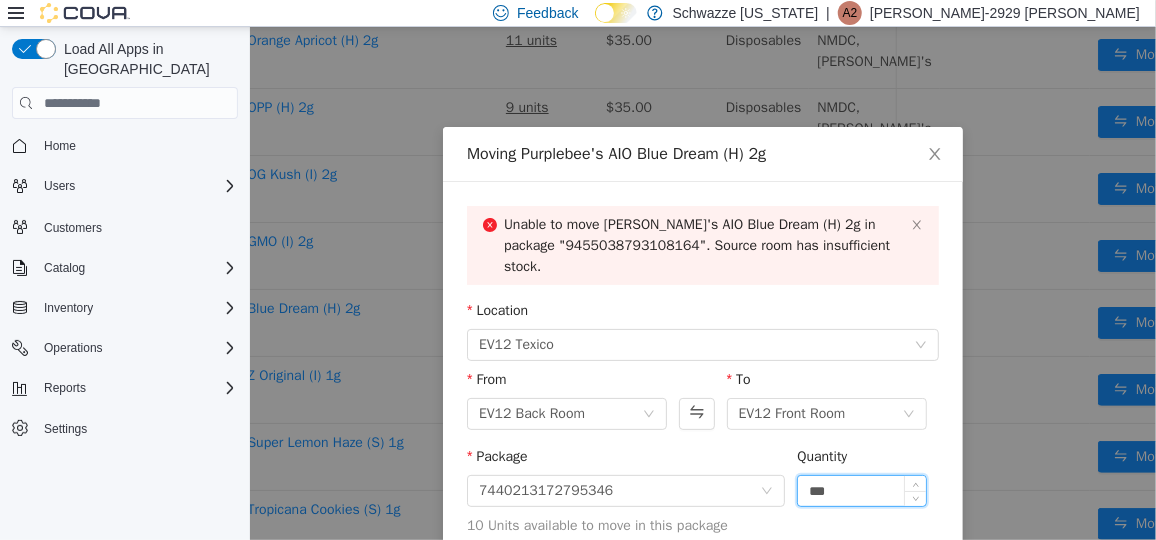 type on "***" 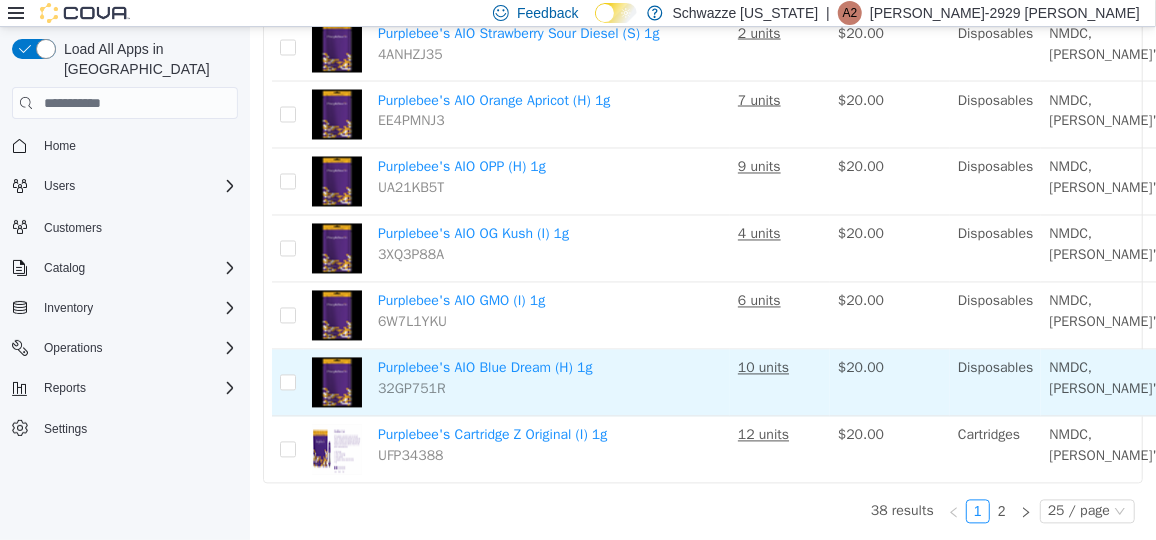 scroll, scrollTop: 1567, scrollLeft: 275, axis: both 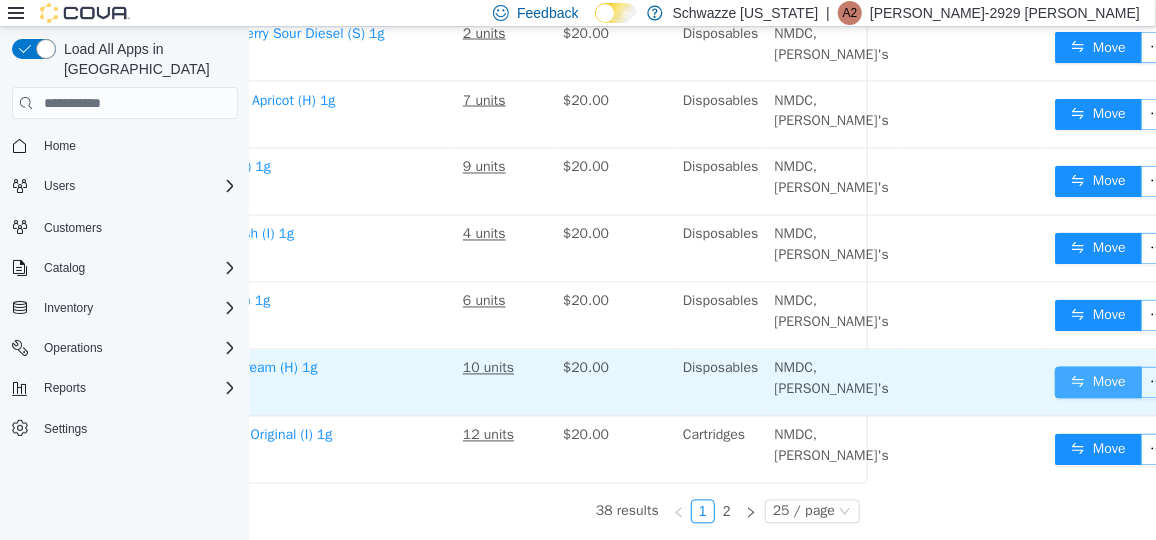 click on "Move" at bounding box center (1097, 382) 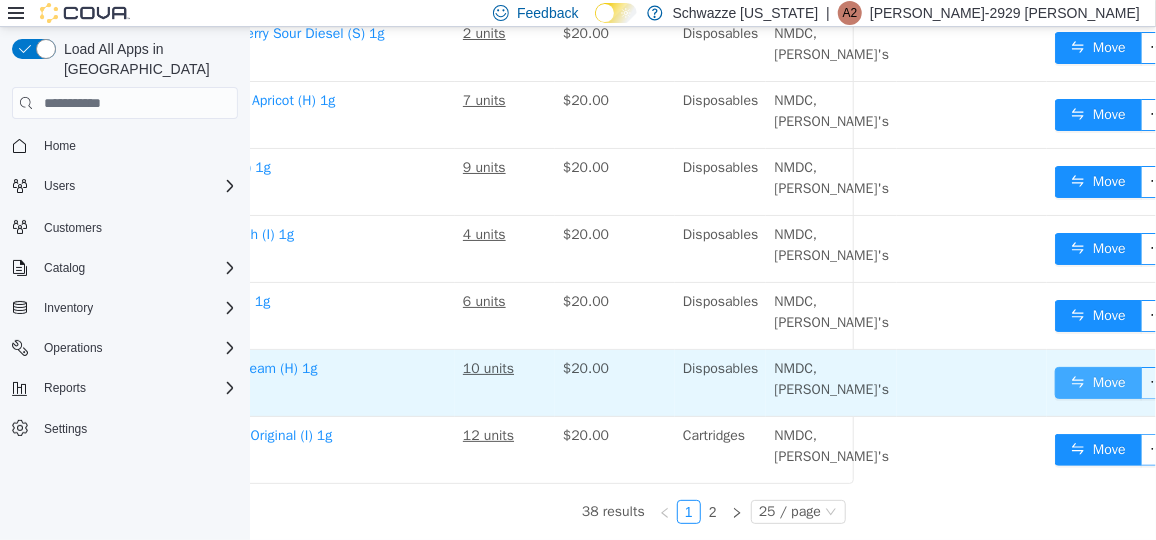 scroll, scrollTop: 1567, scrollLeft: 261, axis: both 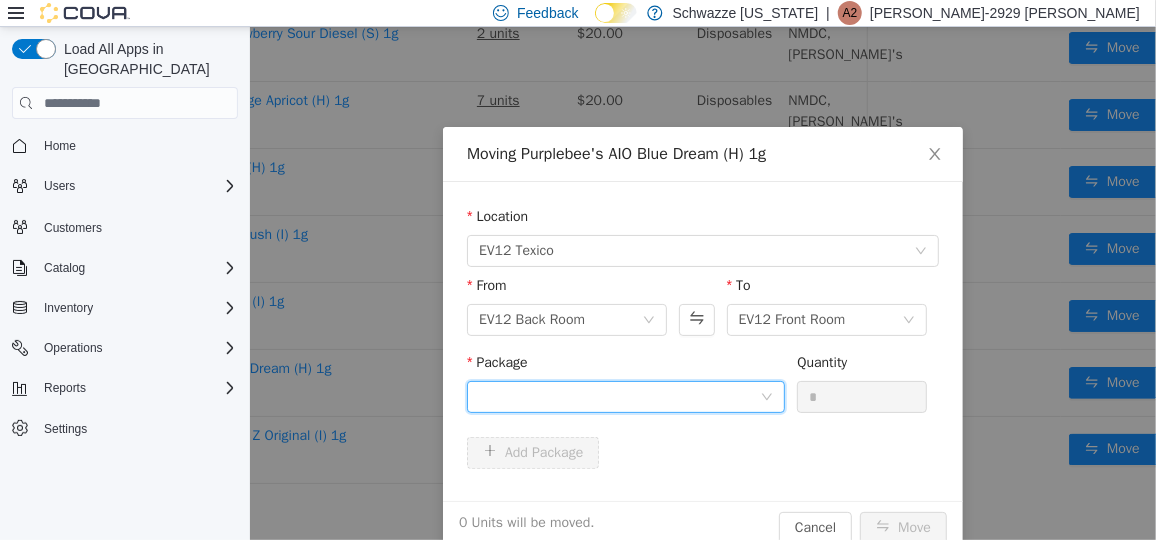 click at bounding box center (618, 396) 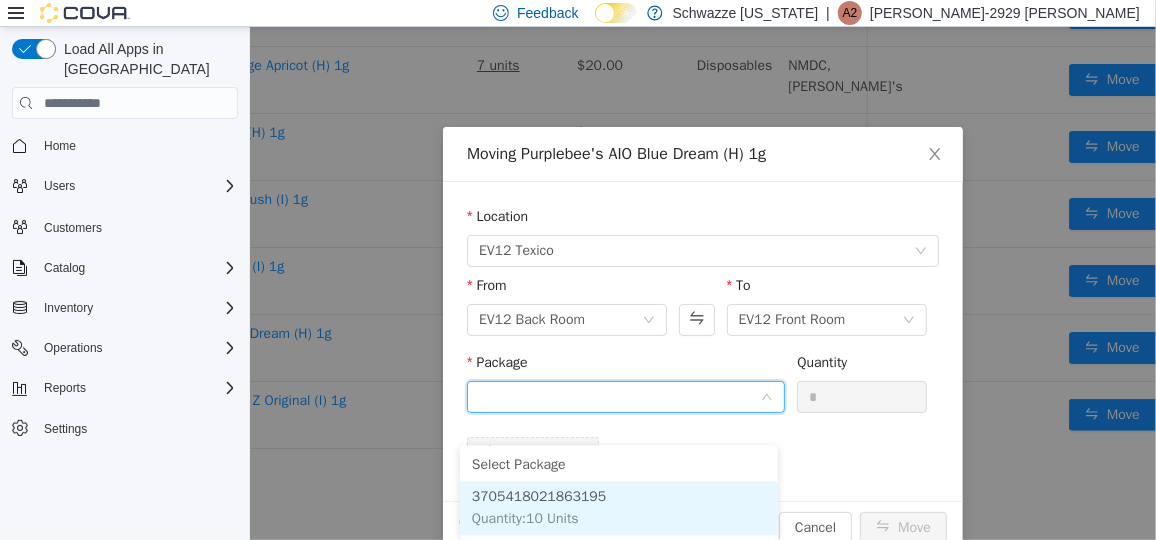 click on "Quantity :  10 Units" at bounding box center [524, 518] 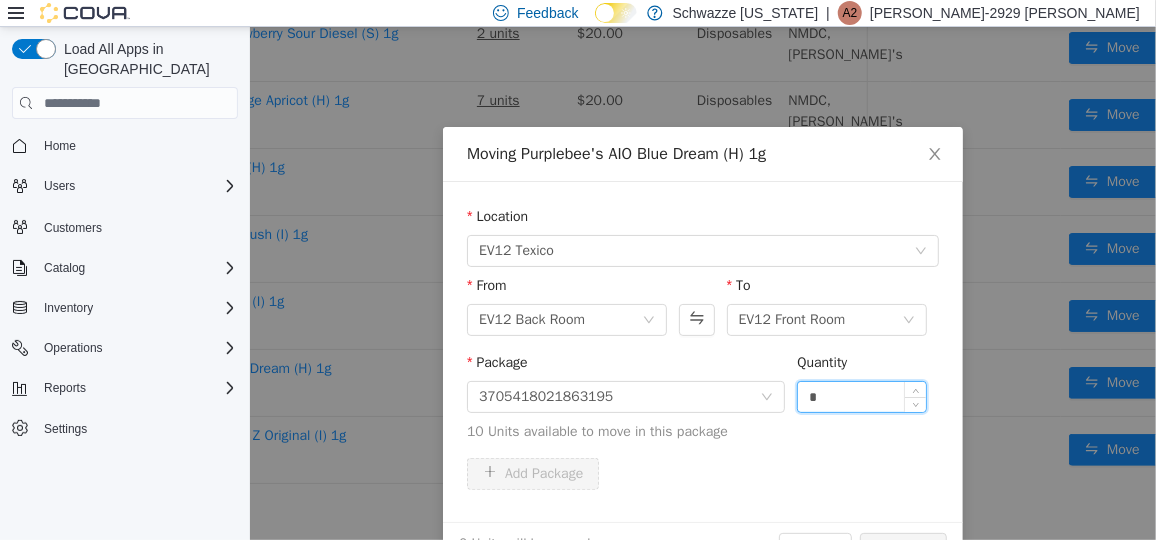 click on "*" at bounding box center [861, 396] 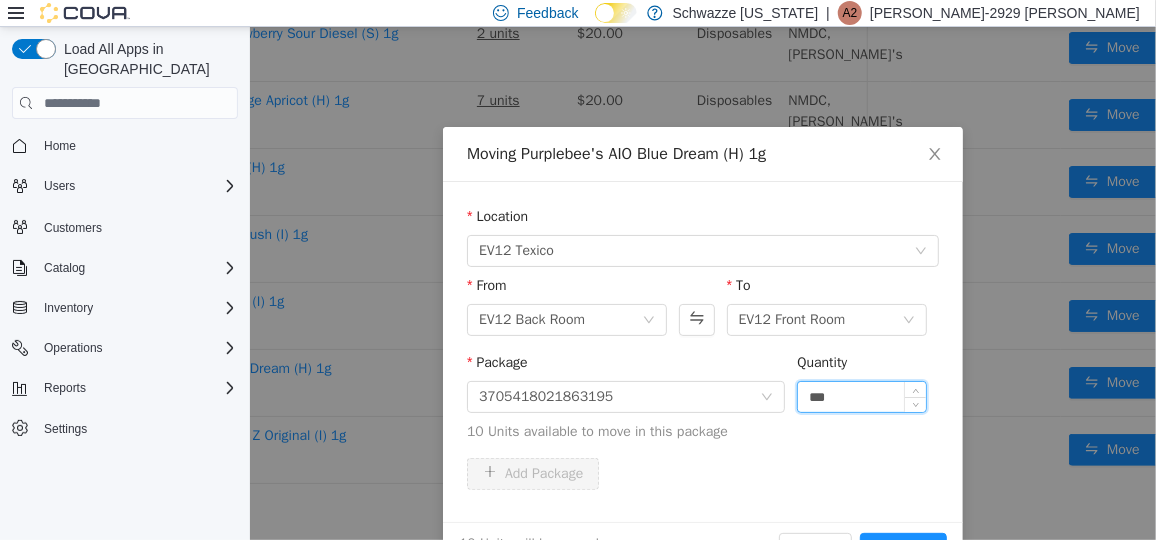 type on "***" 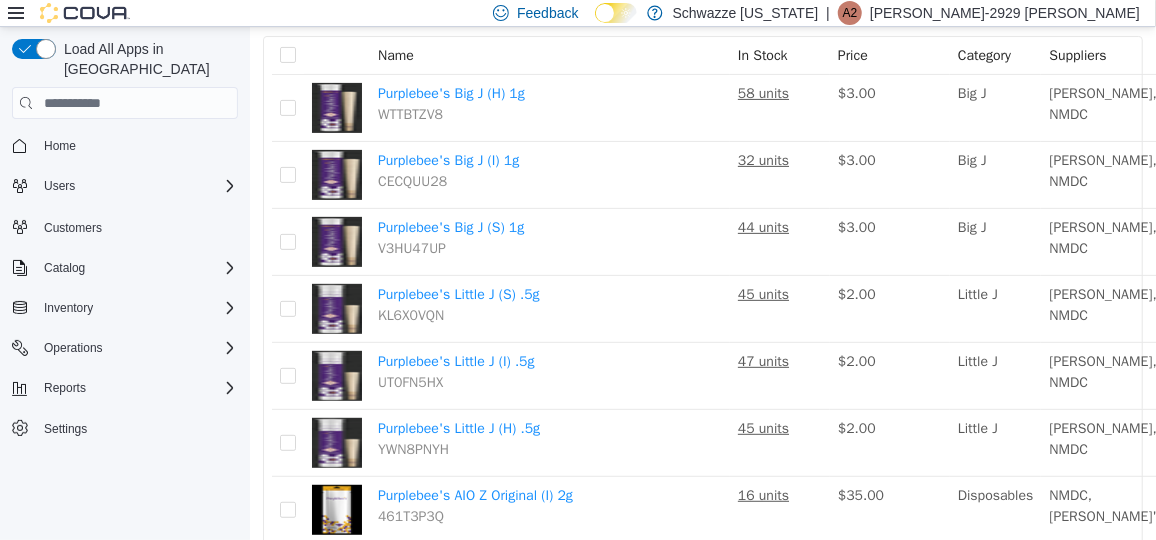 scroll, scrollTop: 0, scrollLeft: 0, axis: both 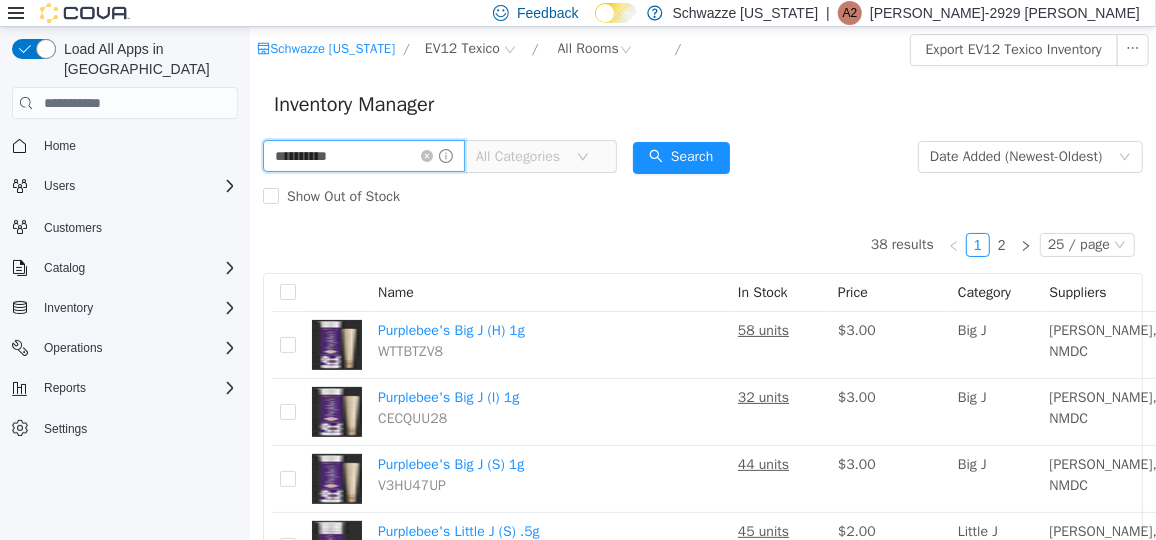 click on "**********" at bounding box center (363, 155) 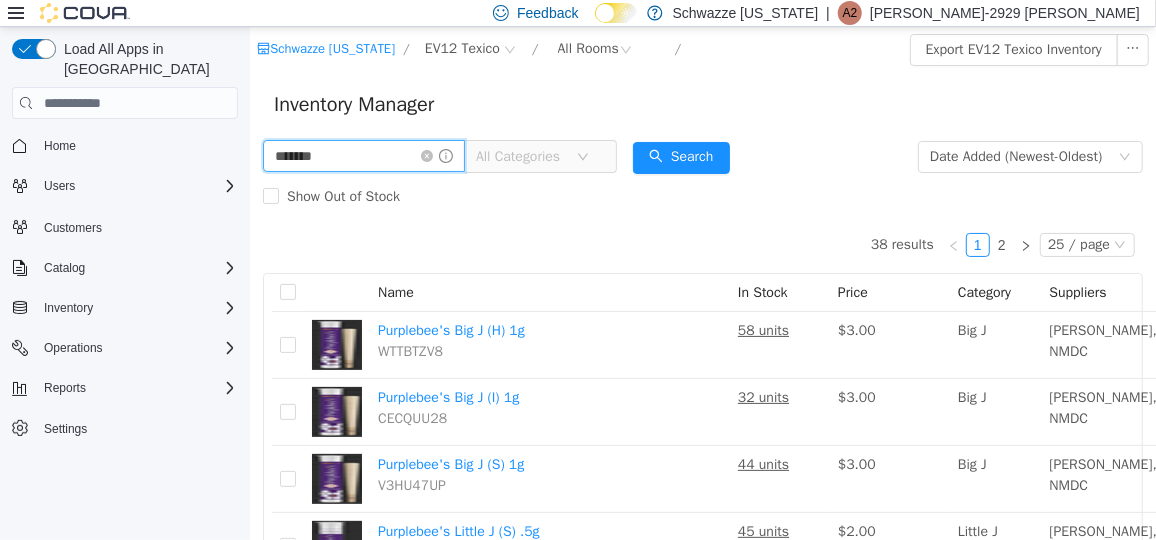 type on "*******" 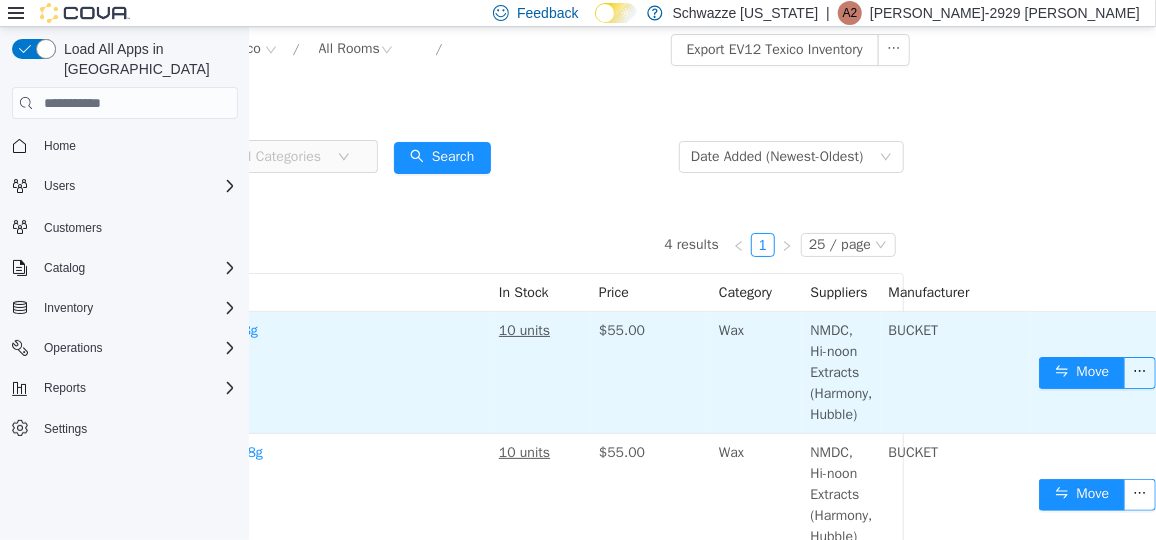 scroll, scrollTop: 0, scrollLeft: 241, axis: horizontal 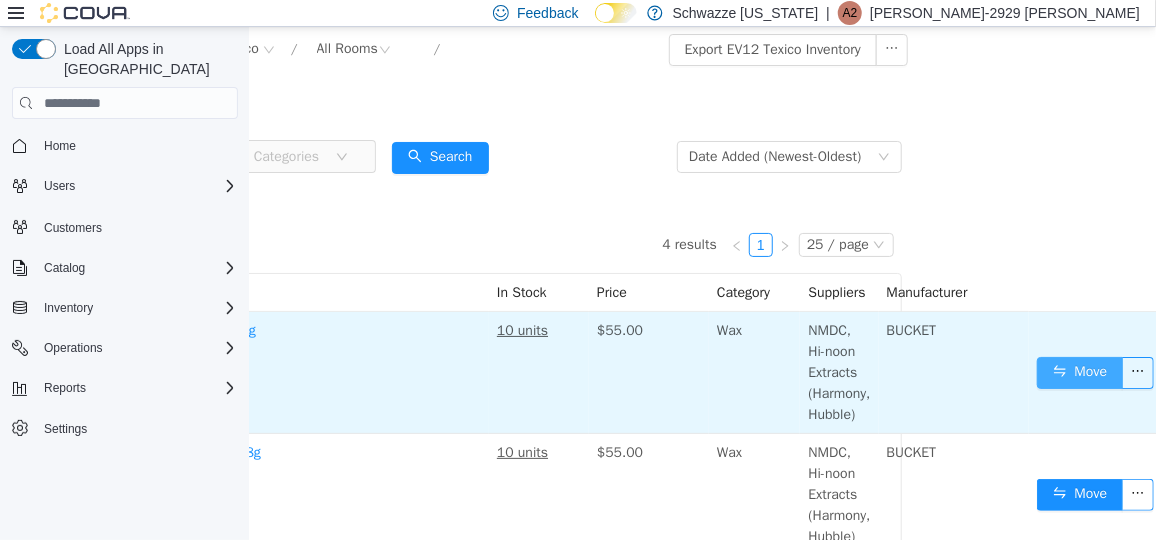 click on "Move" at bounding box center [1079, 372] 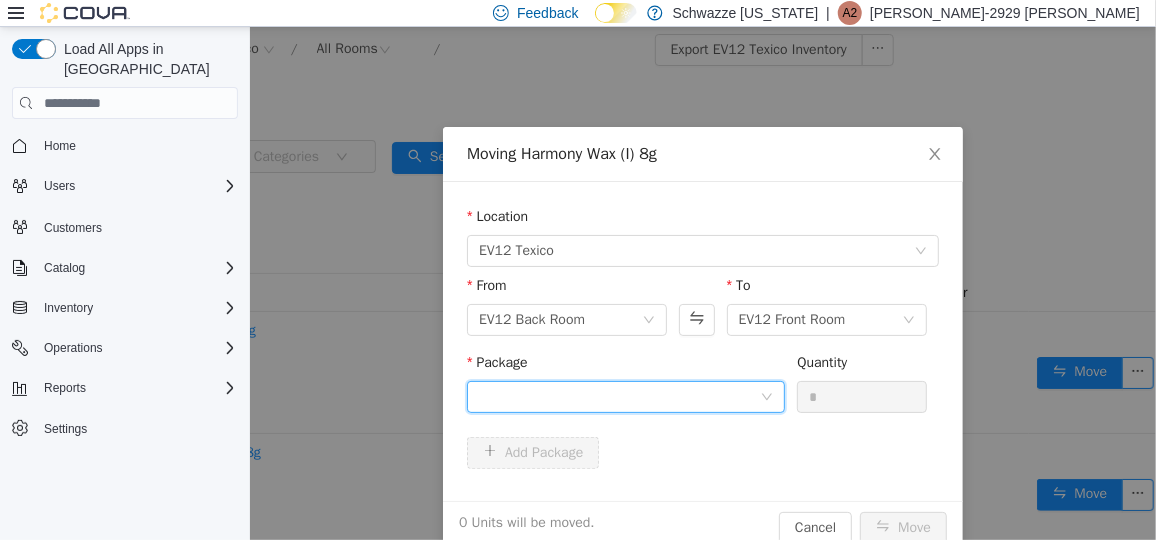 click at bounding box center (618, 396) 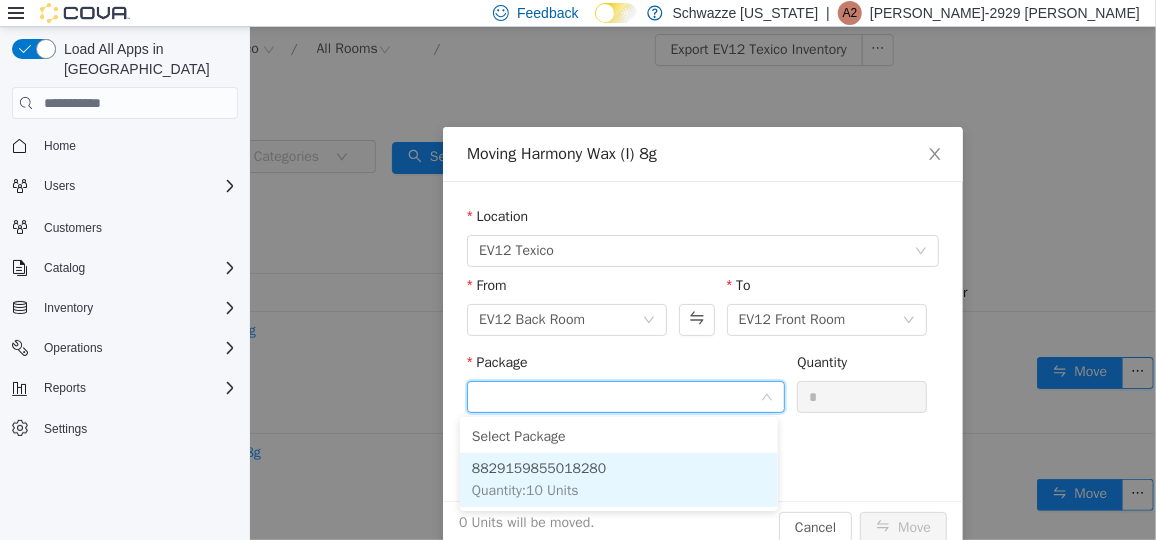 click on "8829159855018280 Quantity :  10 Units" at bounding box center [618, 479] 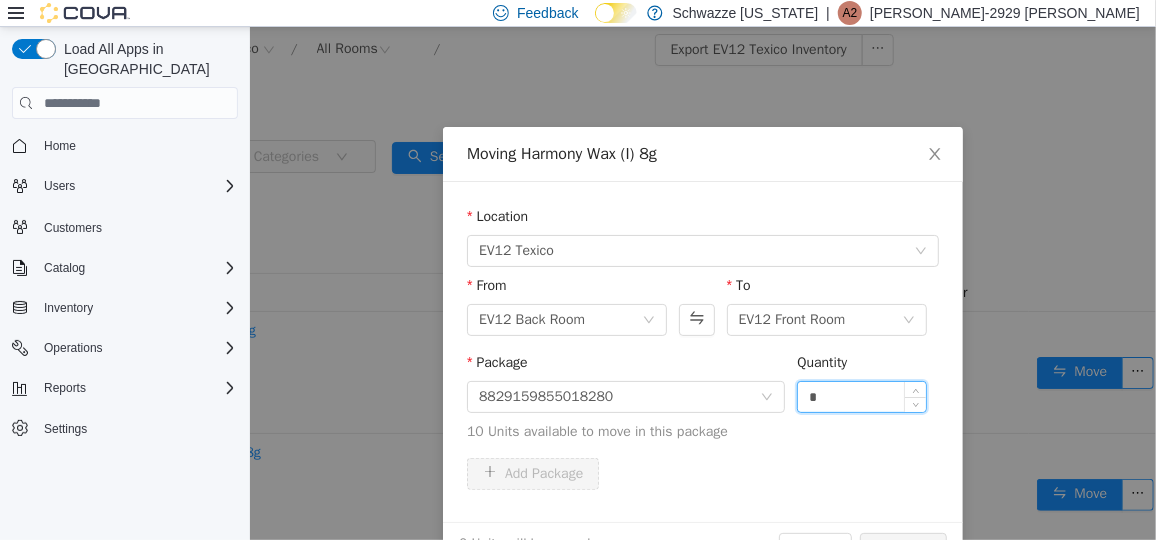 click on "*" at bounding box center [861, 396] 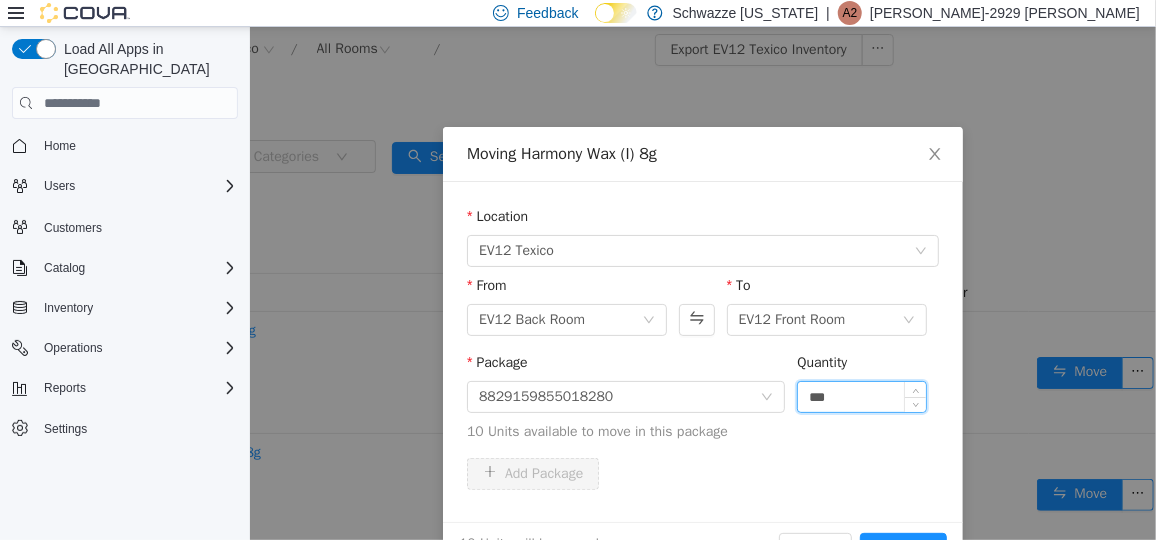 type on "***" 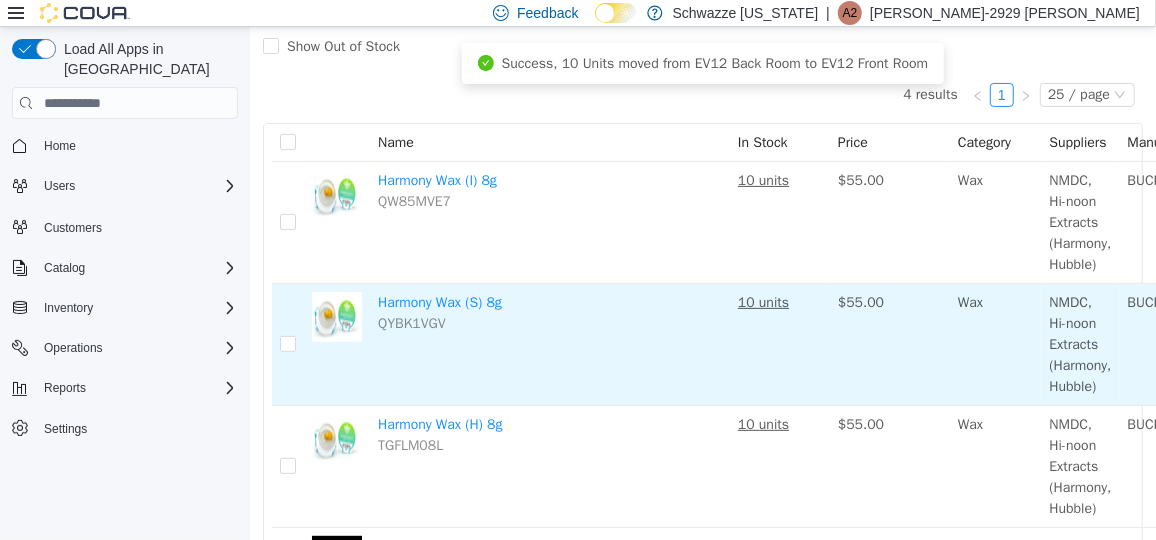 scroll, scrollTop: 150, scrollLeft: 0, axis: vertical 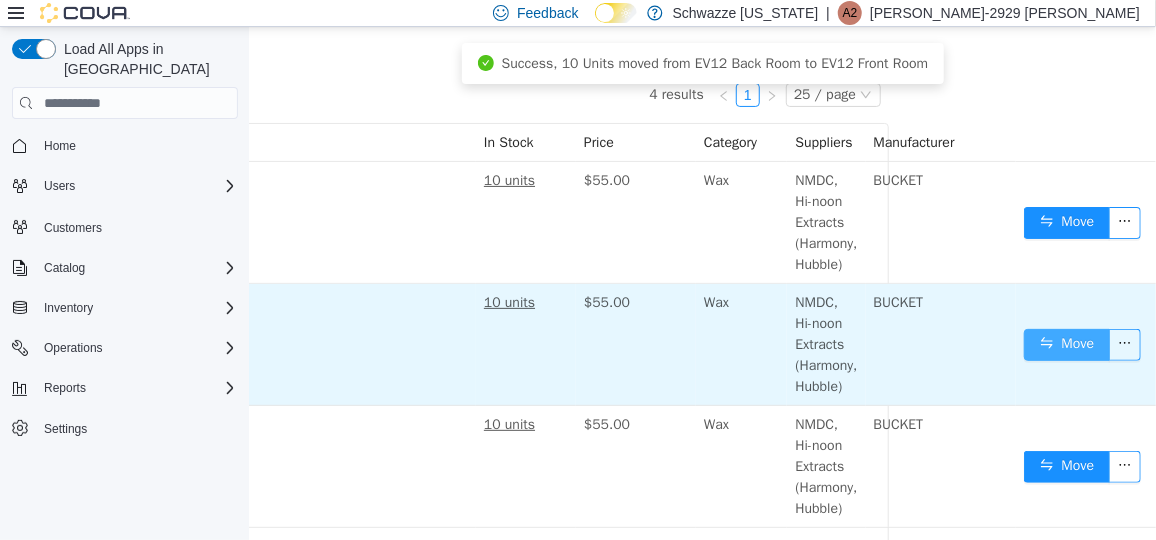 click on "Move" at bounding box center (1066, 344) 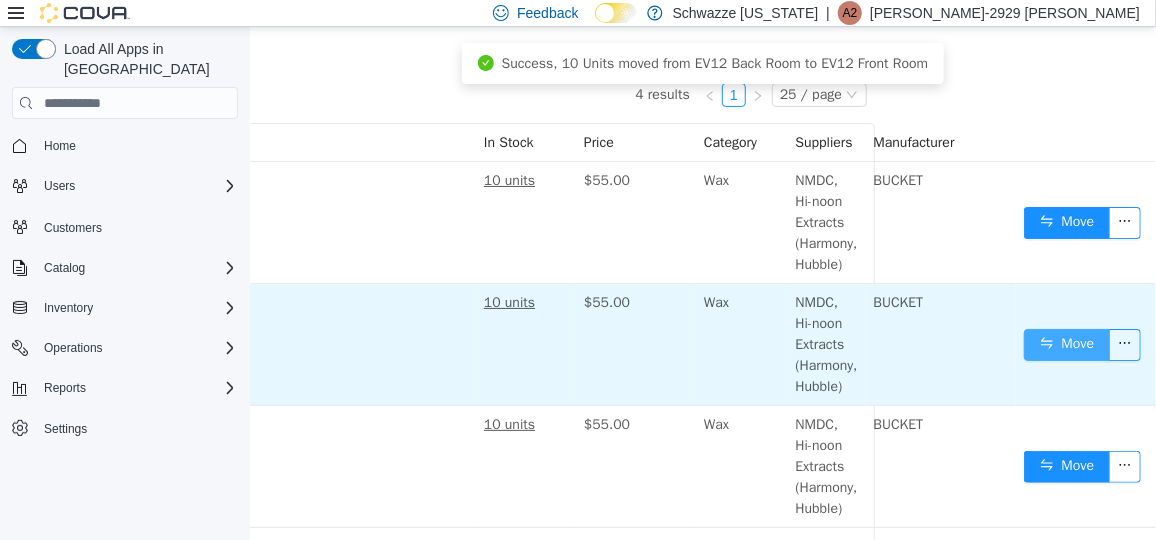 scroll, scrollTop: 150, scrollLeft: 253, axis: both 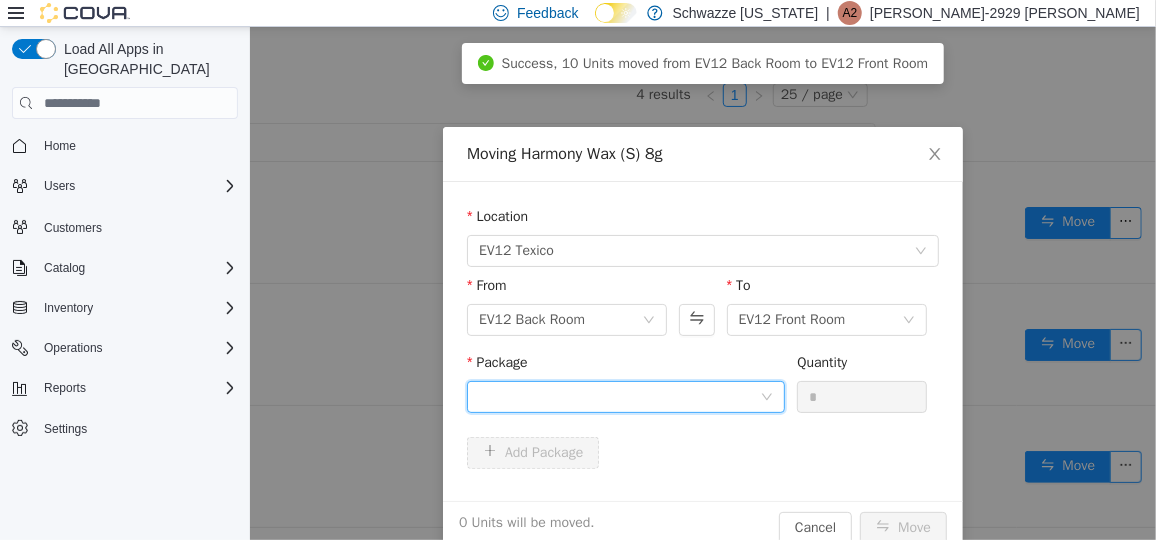 click at bounding box center [618, 396] 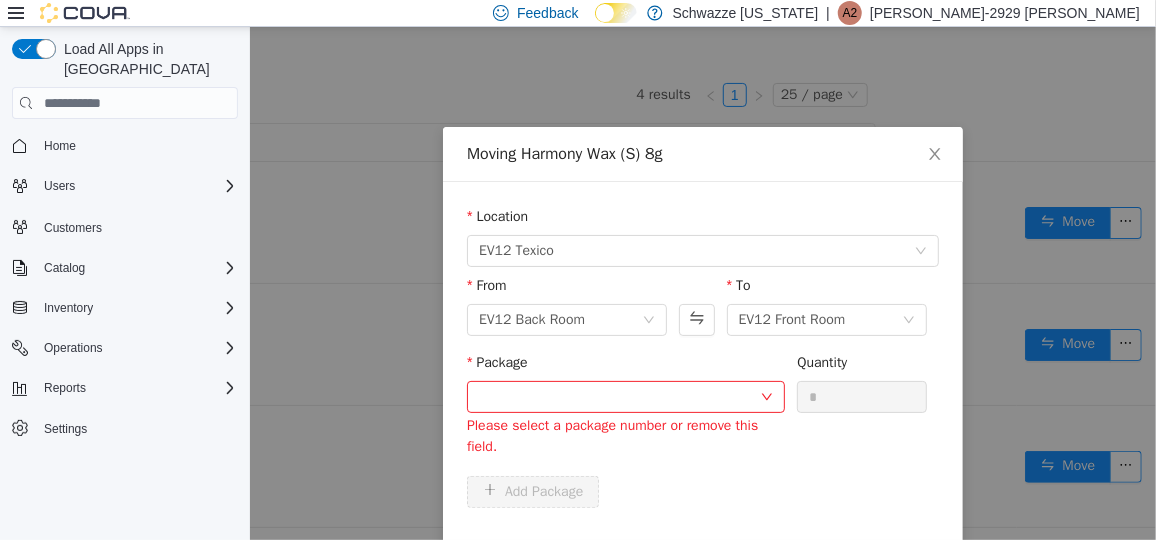 click on "Package   Please select a package number or remove this field. Quantity *" at bounding box center [696, 361] 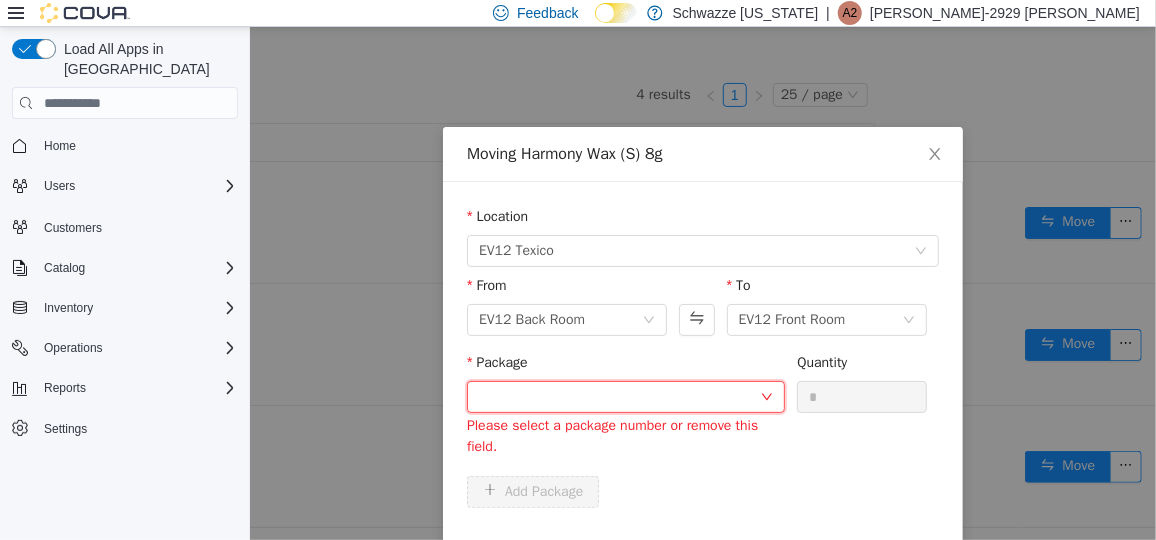 click at bounding box center (618, 396) 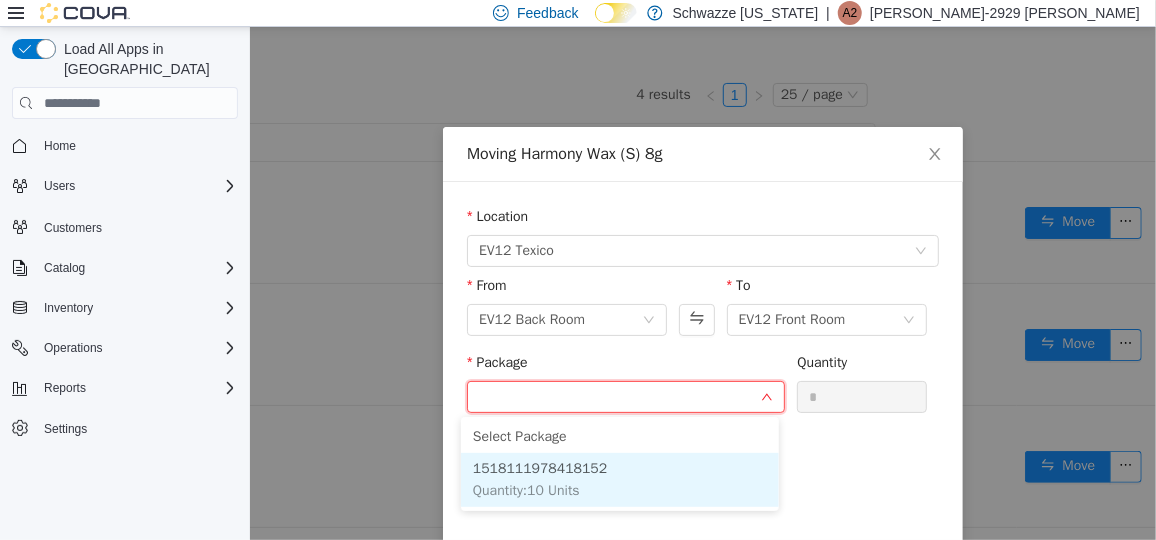 click on "1518111978418152 Quantity :  10 Units" at bounding box center [619, 479] 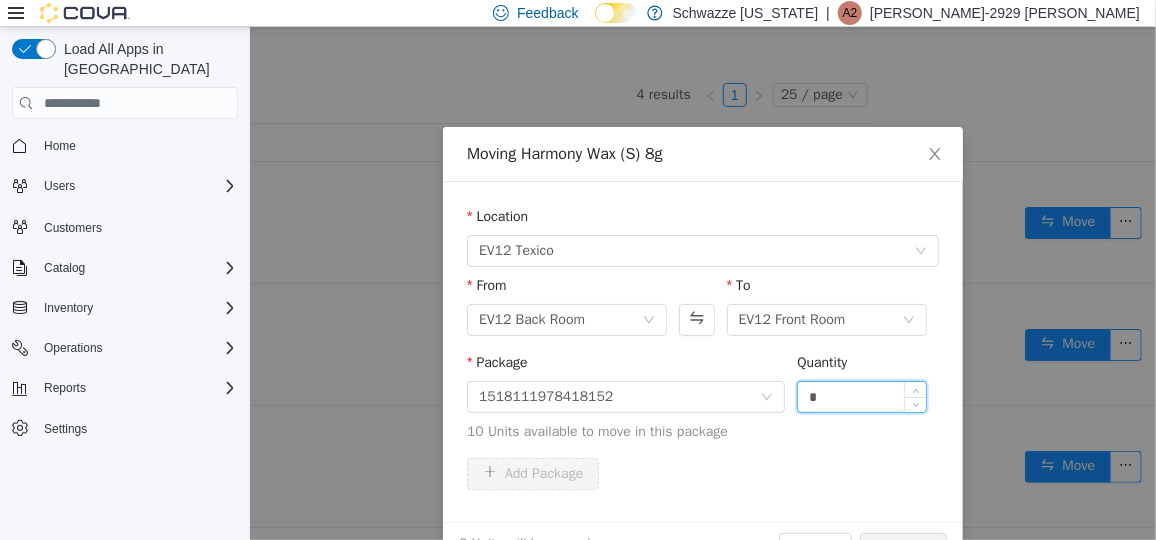 click on "*" at bounding box center [861, 396] 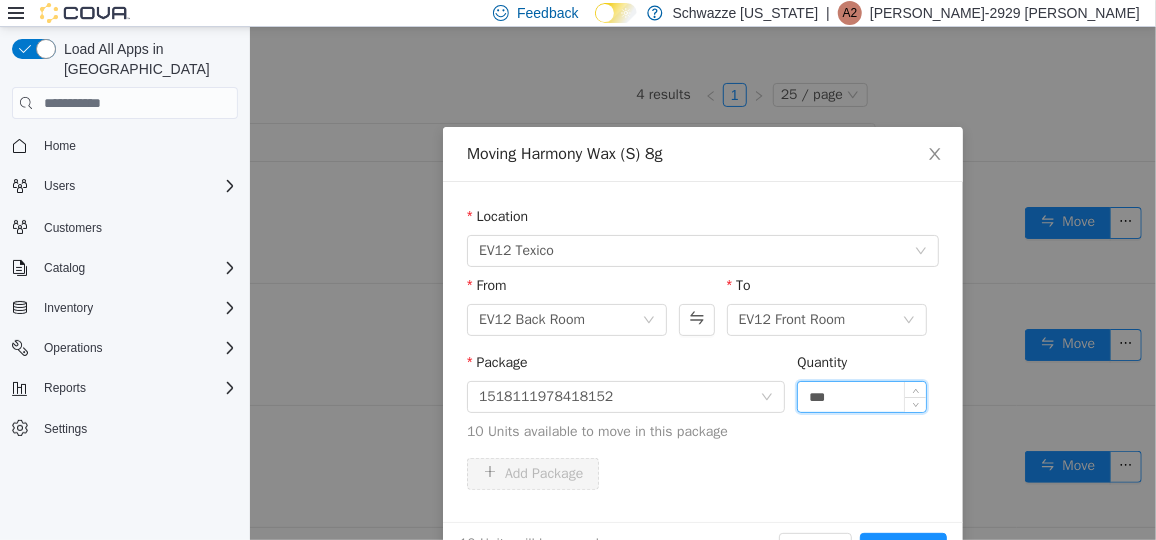 type on "***" 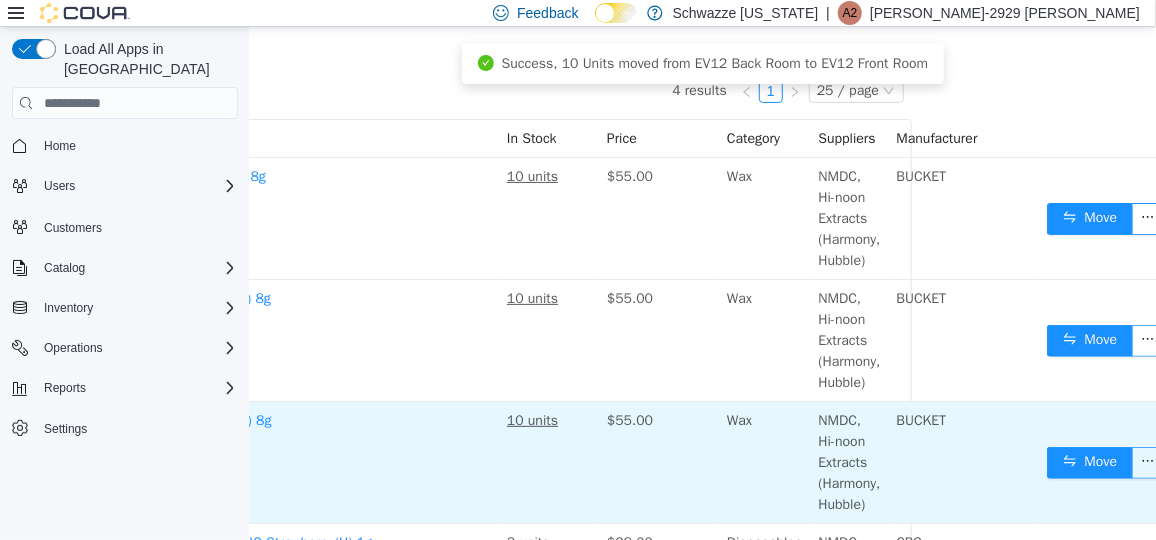 scroll, scrollTop: 154, scrollLeft: 236, axis: both 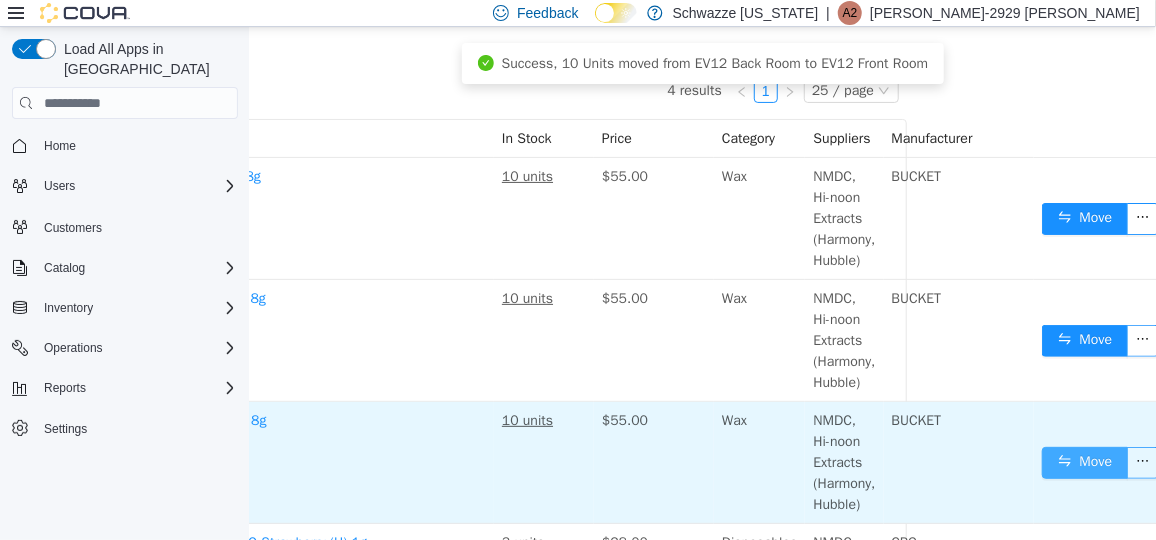 click on "Move" at bounding box center (1084, 462) 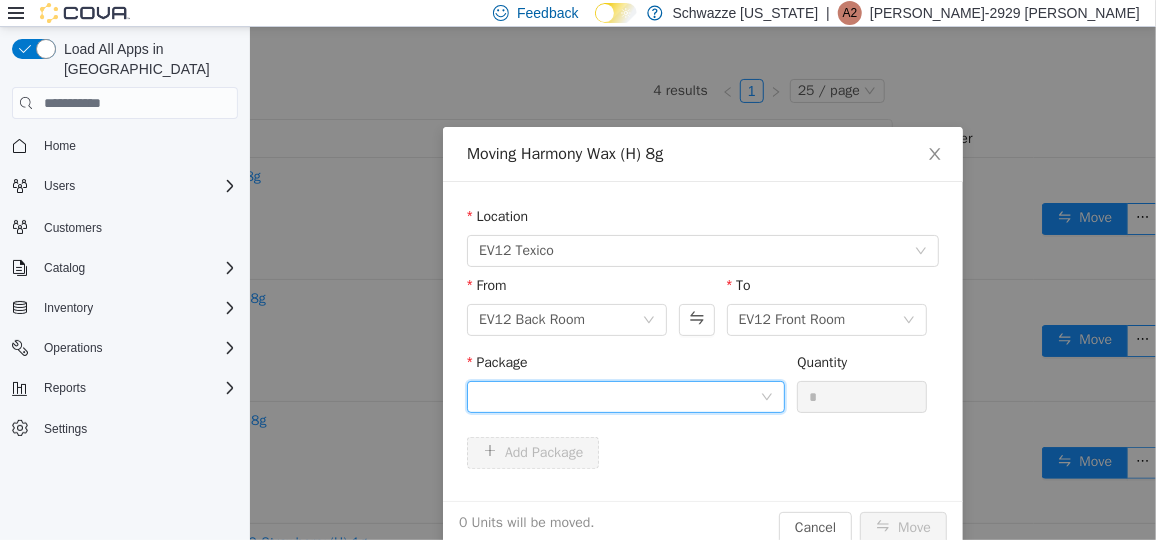 click at bounding box center (618, 396) 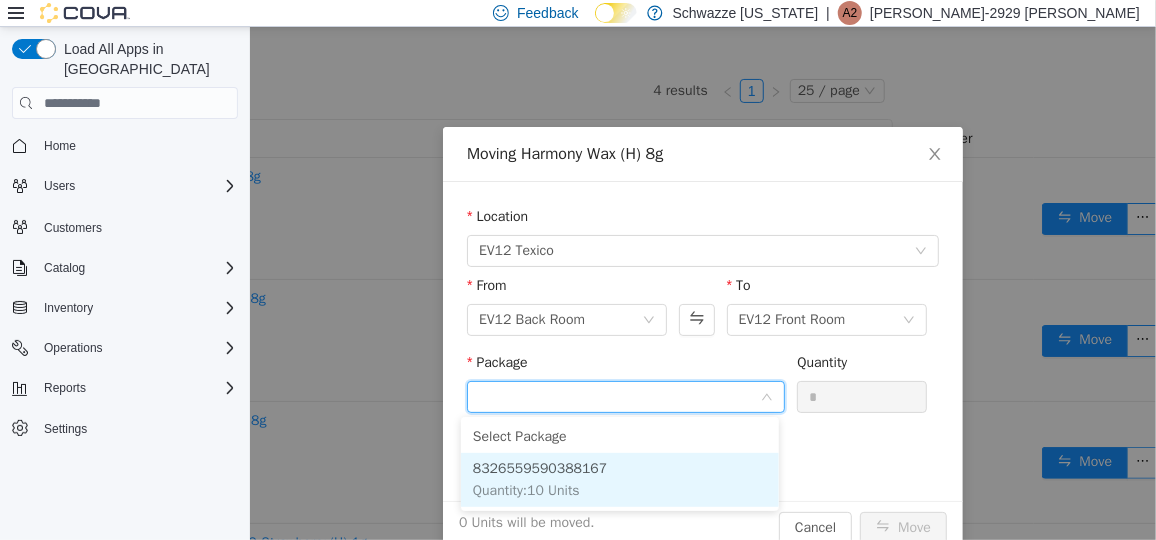 click on "8326559590388167 Quantity :  10 Units" at bounding box center (619, 479) 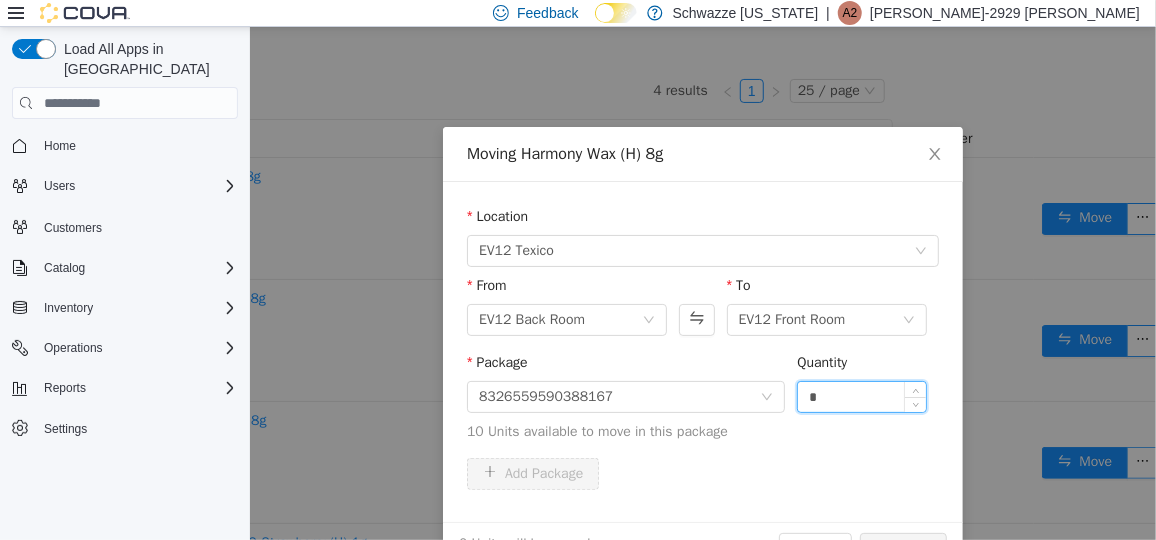 click on "*" at bounding box center [861, 396] 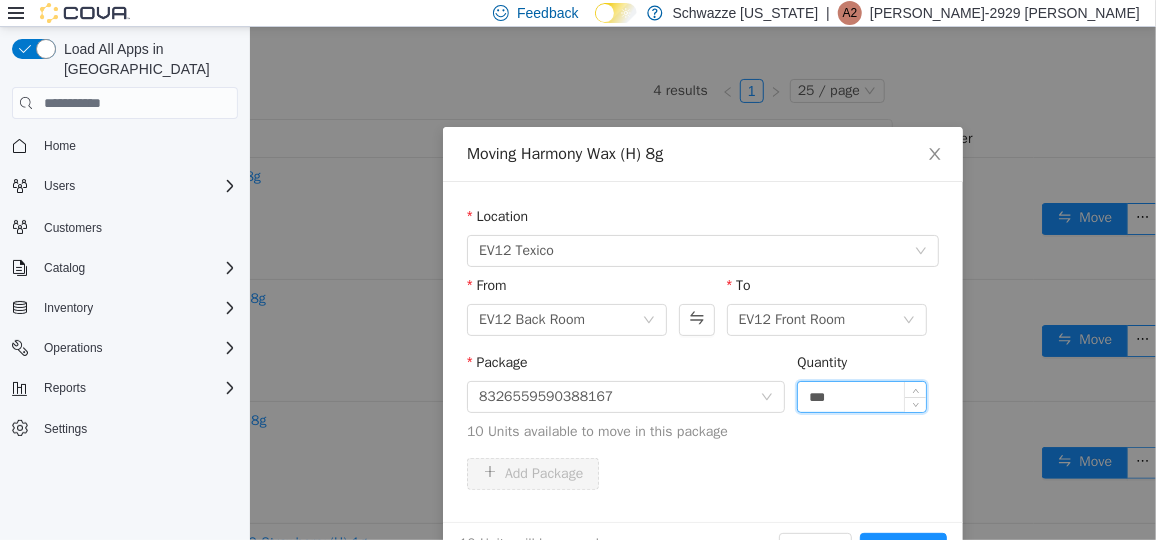type on "***" 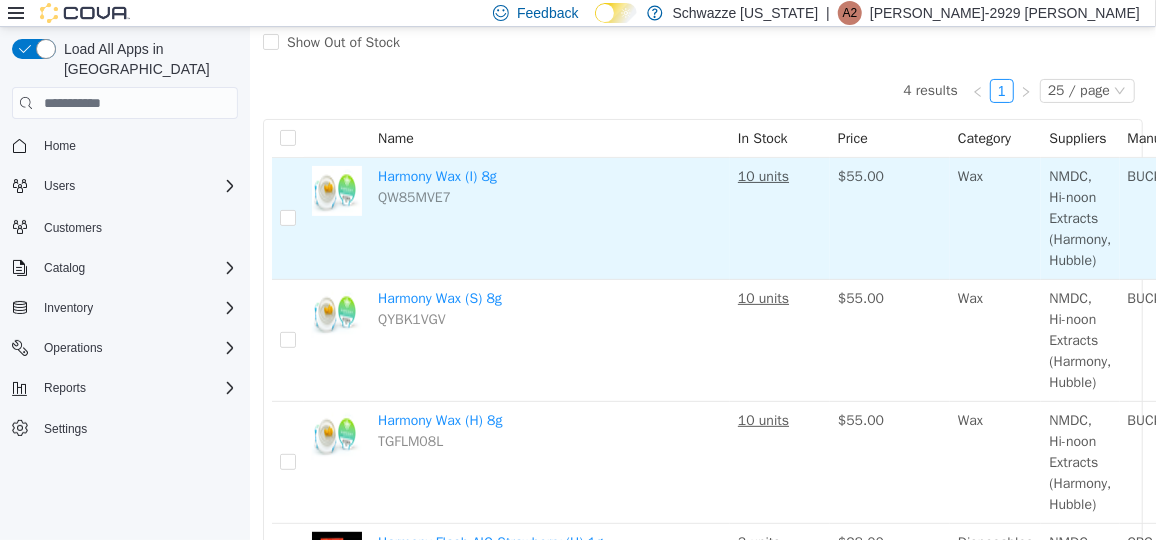 scroll, scrollTop: 0, scrollLeft: 8, axis: horizontal 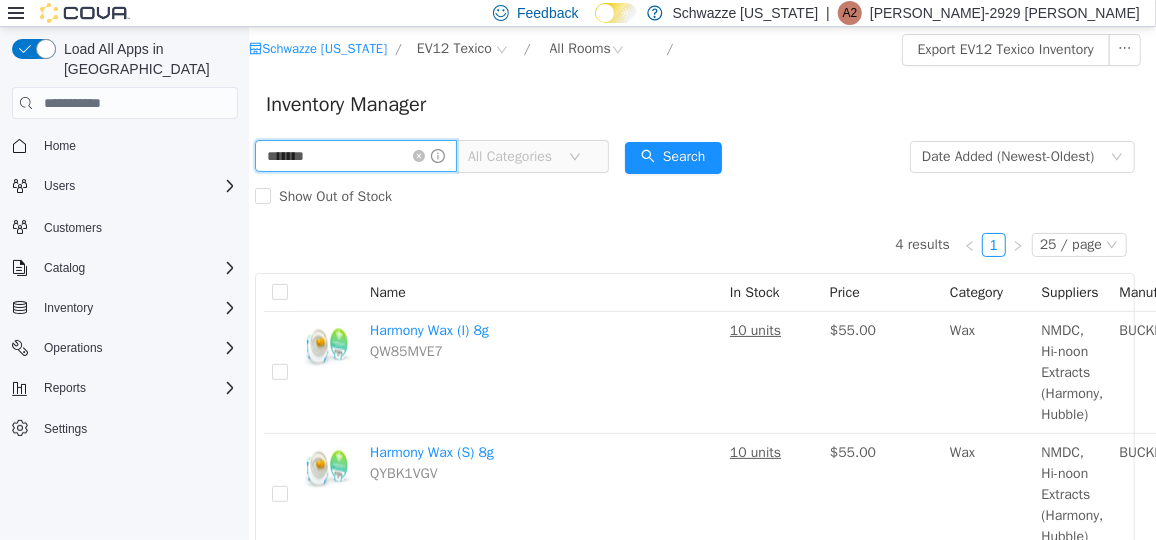 click on "*******" at bounding box center [355, 155] 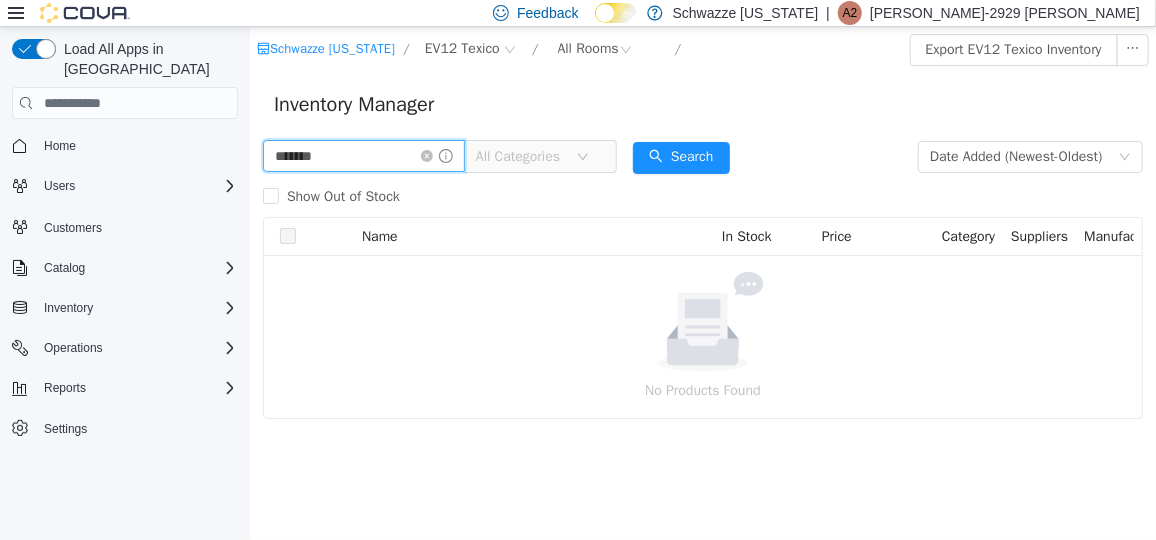 type on "*******" 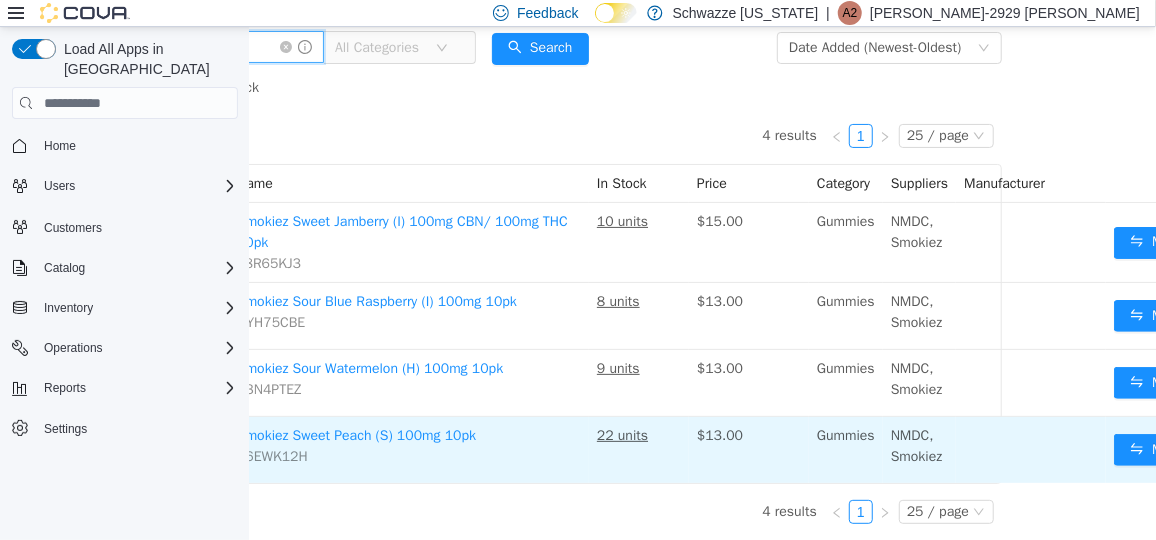scroll, scrollTop: 121, scrollLeft: 150, axis: both 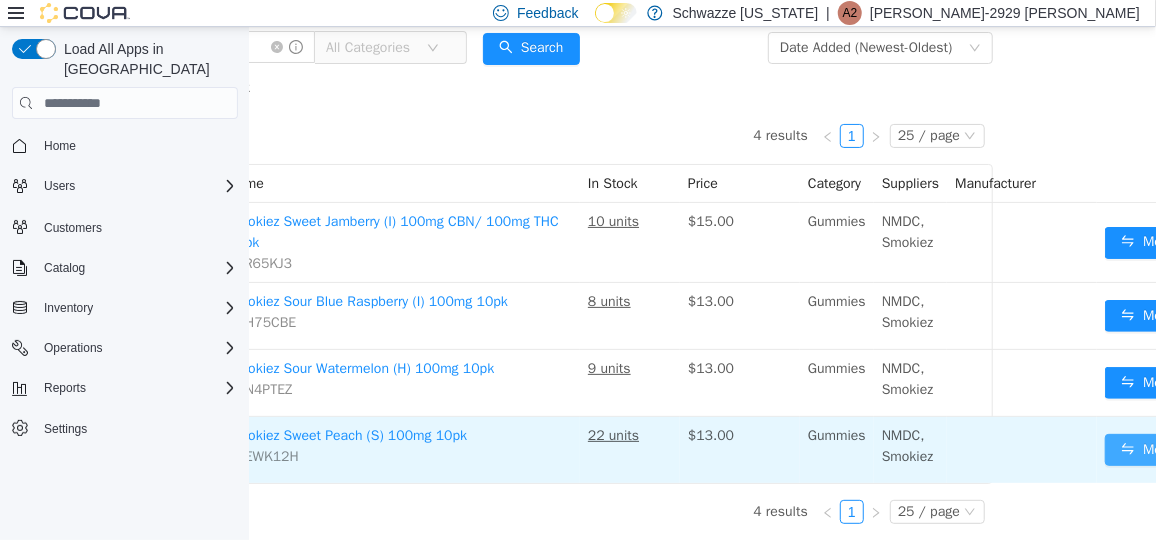 click on "Move" at bounding box center (1147, 449) 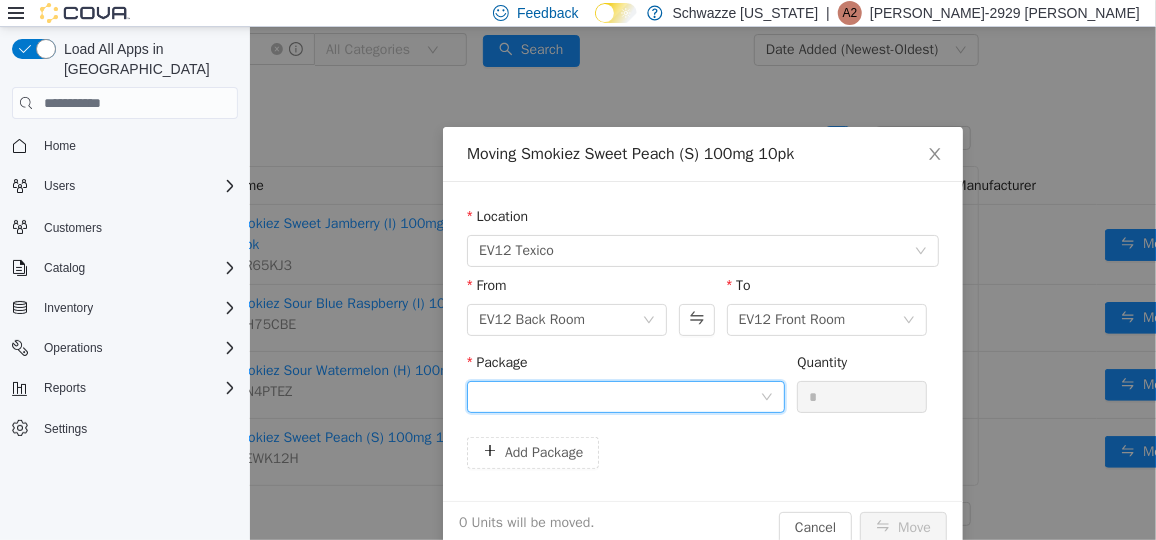 click at bounding box center (618, 396) 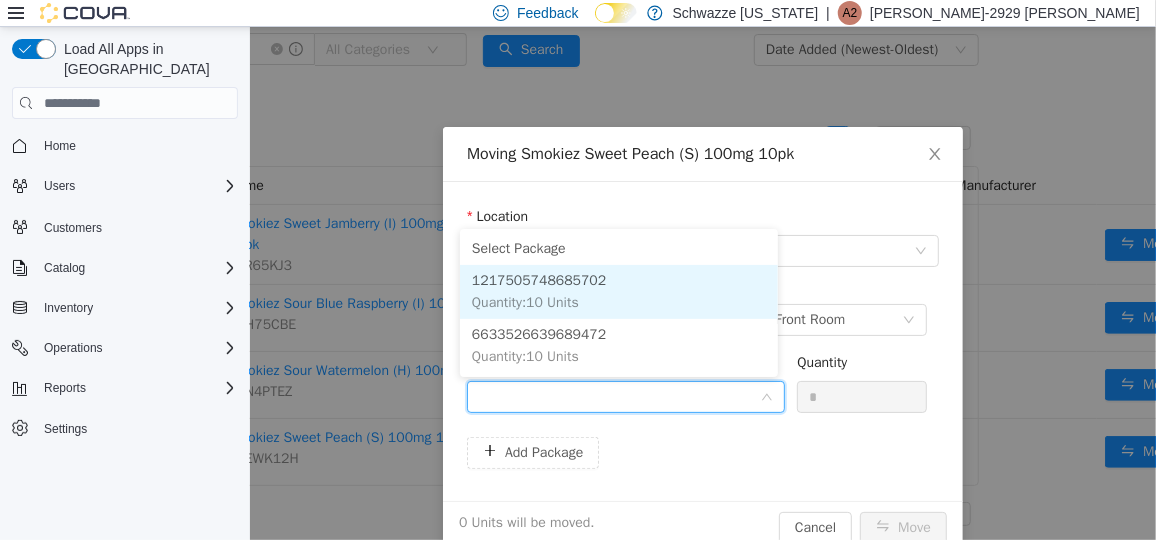 click on "1217505748685702 Quantity :  10 Units" at bounding box center [618, 291] 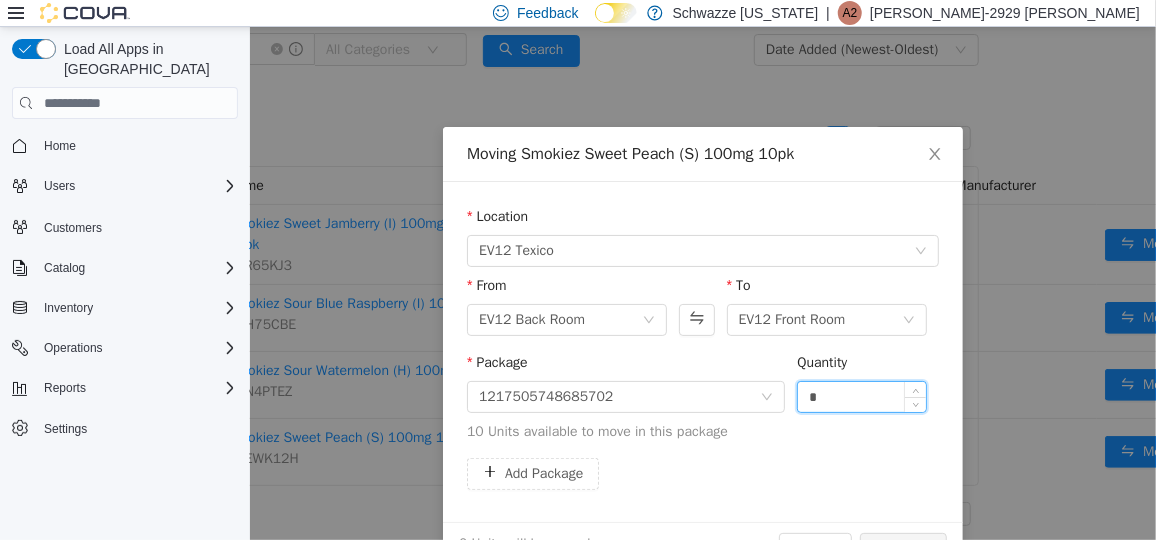 click on "*" at bounding box center [861, 396] 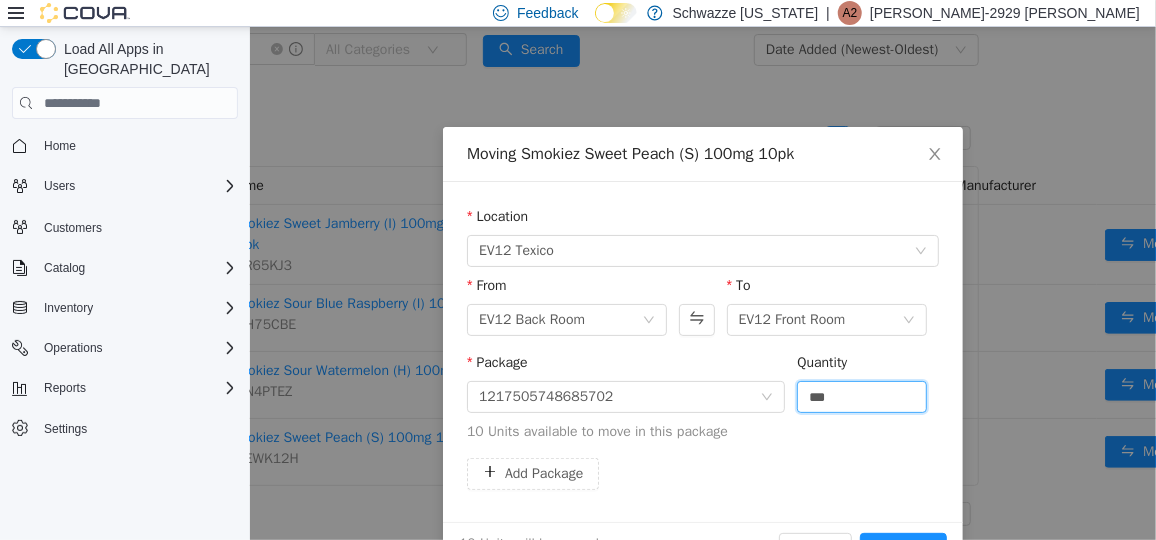scroll, scrollTop: 58, scrollLeft: 0, axis: vertical 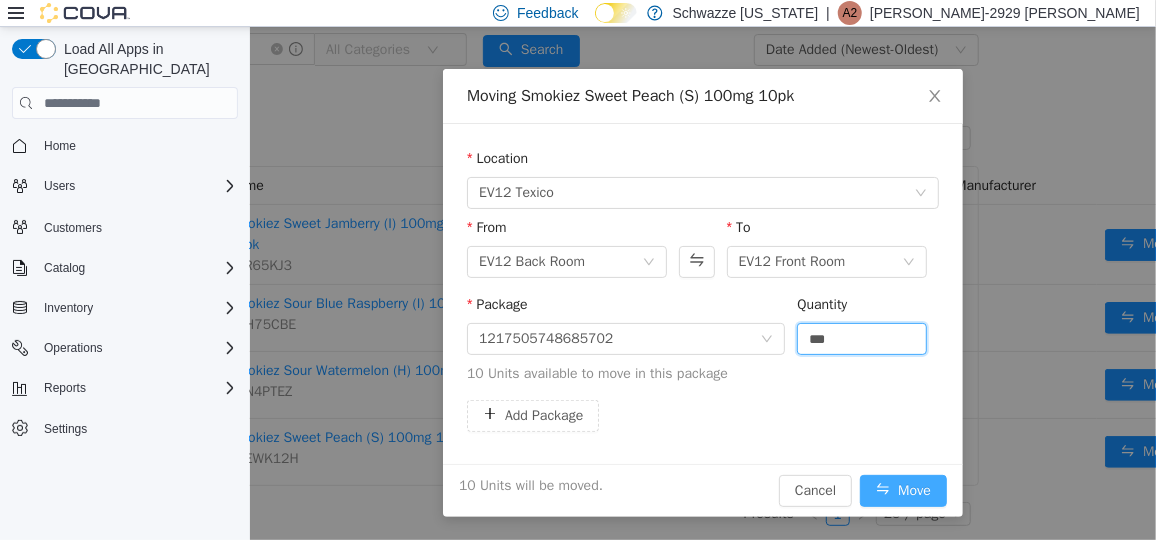 type on "**" 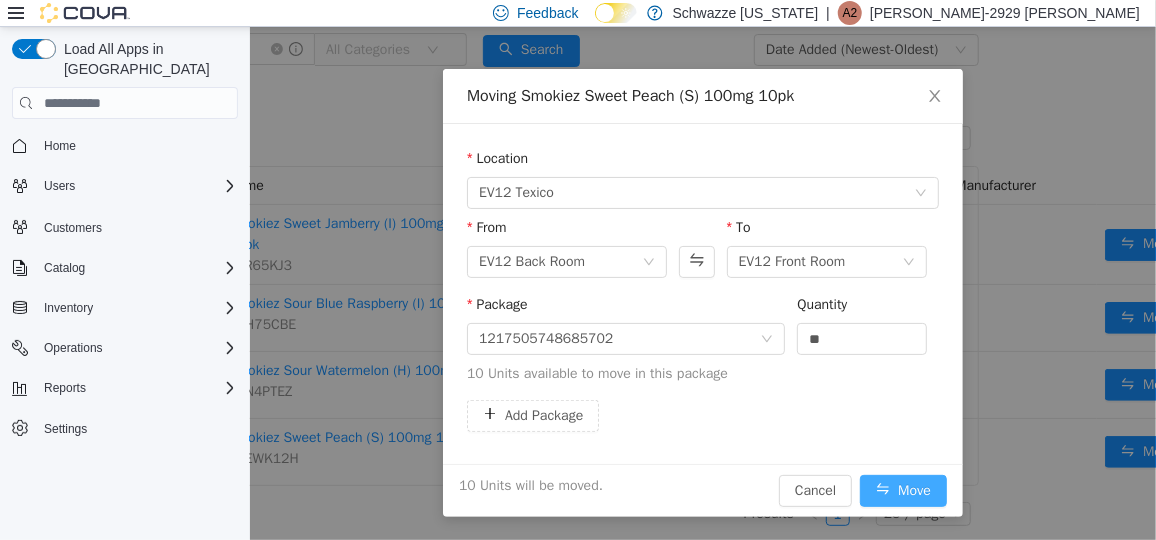 click on "Move" at bounding box center (902, 490) 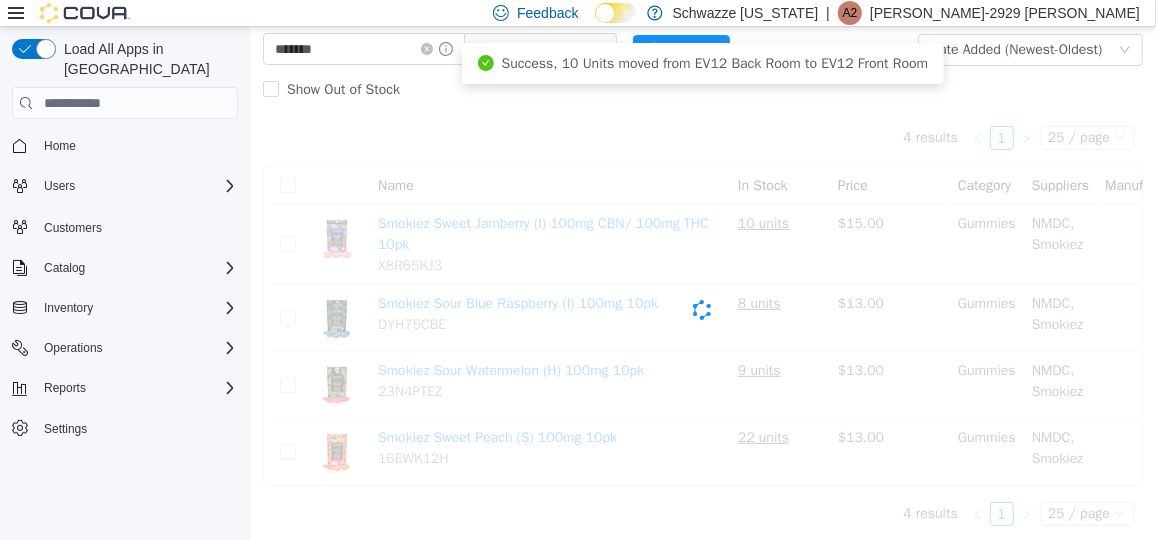 scroll, scrollTop: 107, scrollLeft: 0, axis: vertical 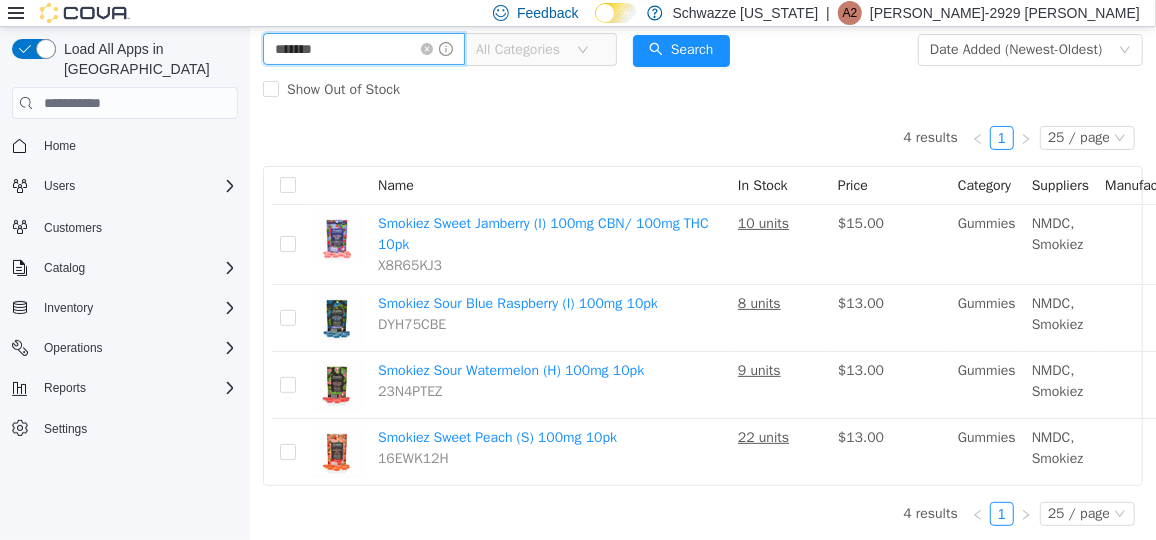 click on "*******" at bounding box center [363, 48] 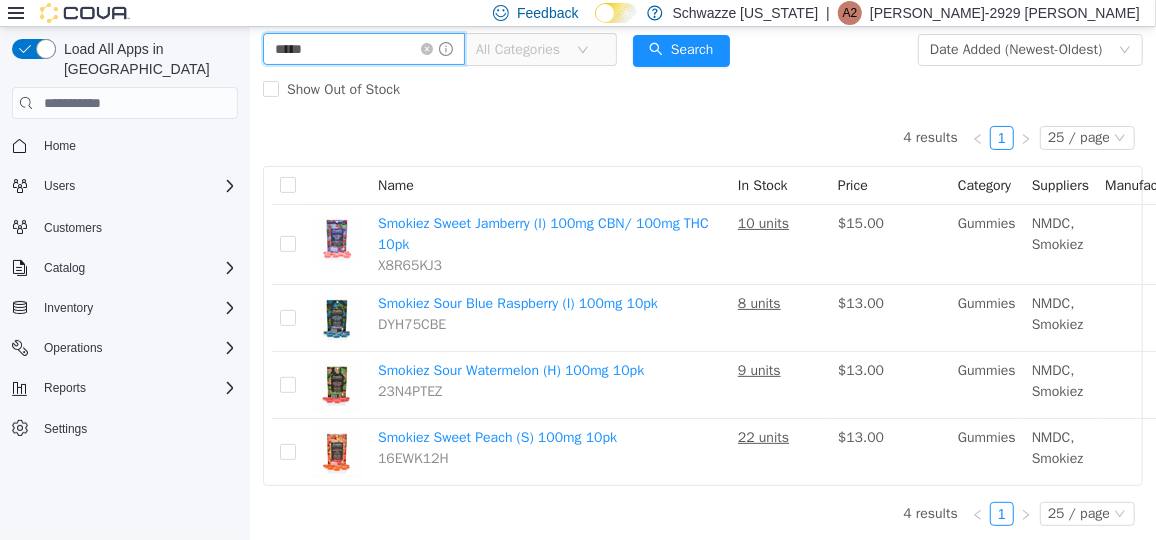 type on "*****" 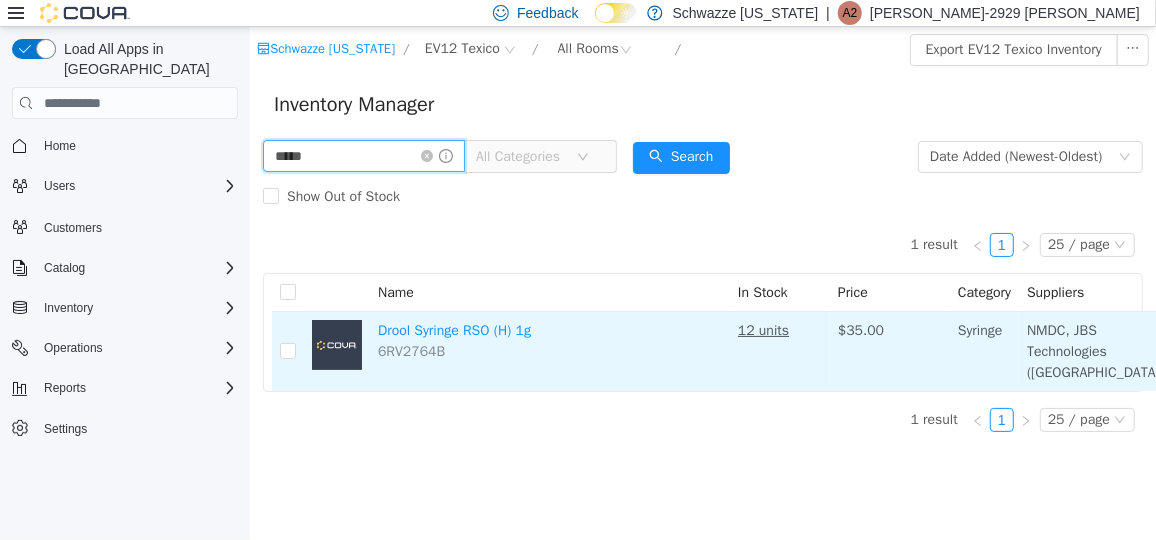scroll, scrollTop: 13, scrollLeft: 268, axis: both 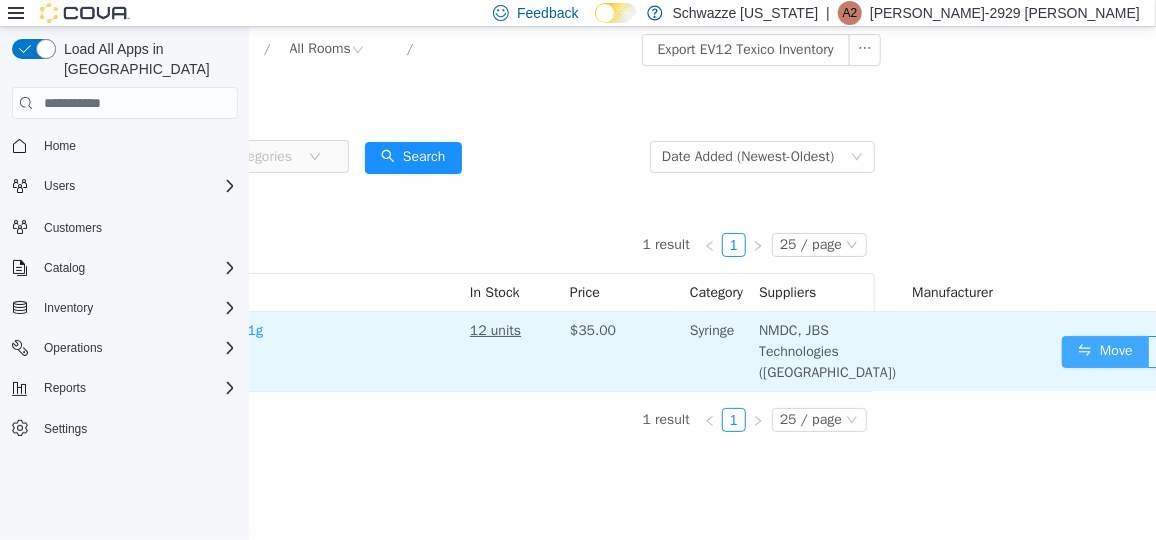 click on "Move" at bounding box center (1104, 351) 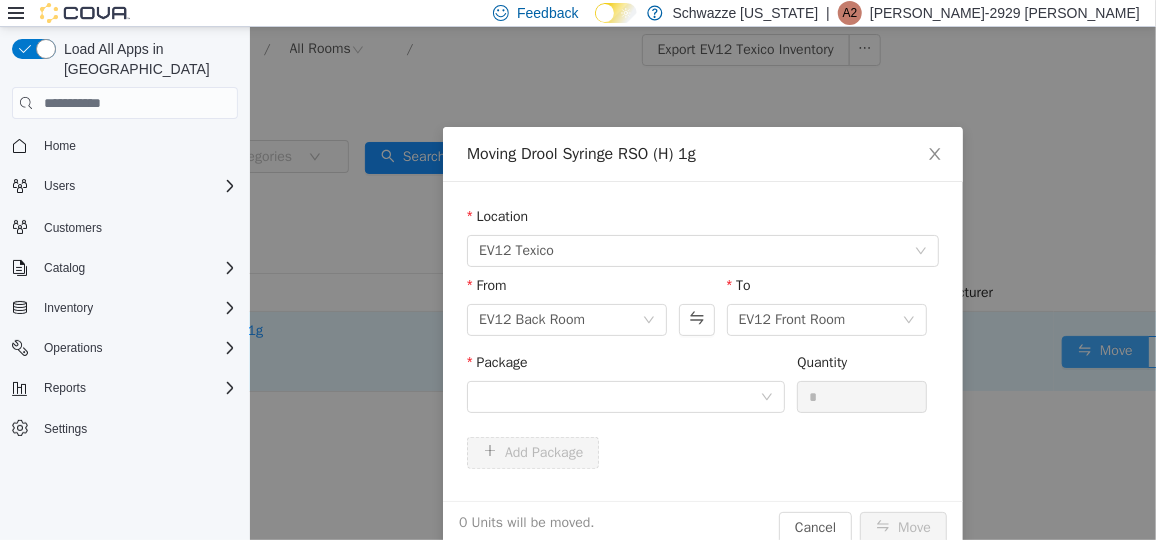 scroll, scrollTop: 0, scrollLeft: 254, axis: horizontal 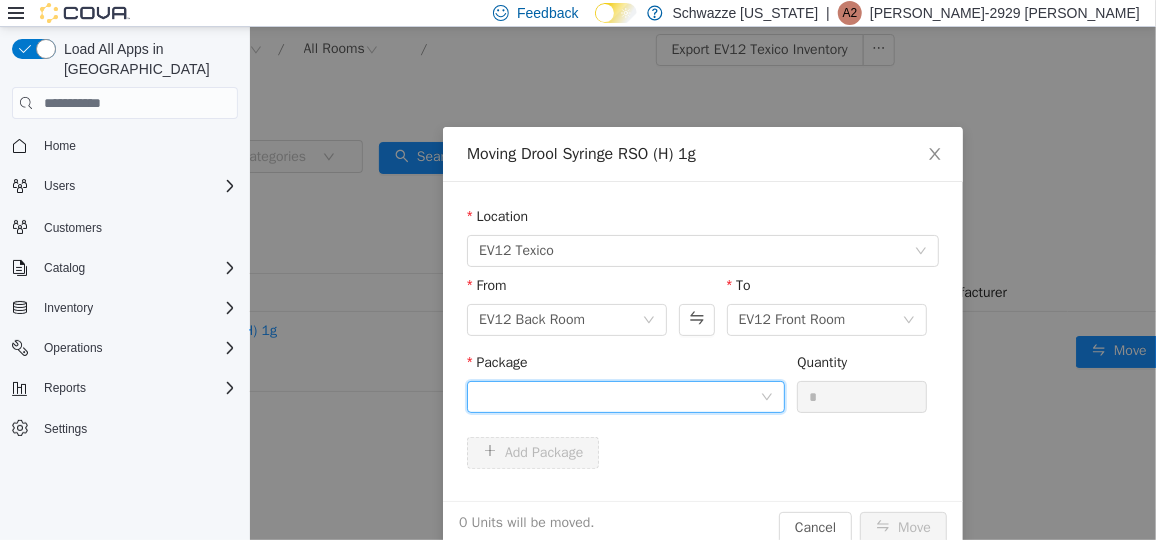 click at bounding box center [618, 396] 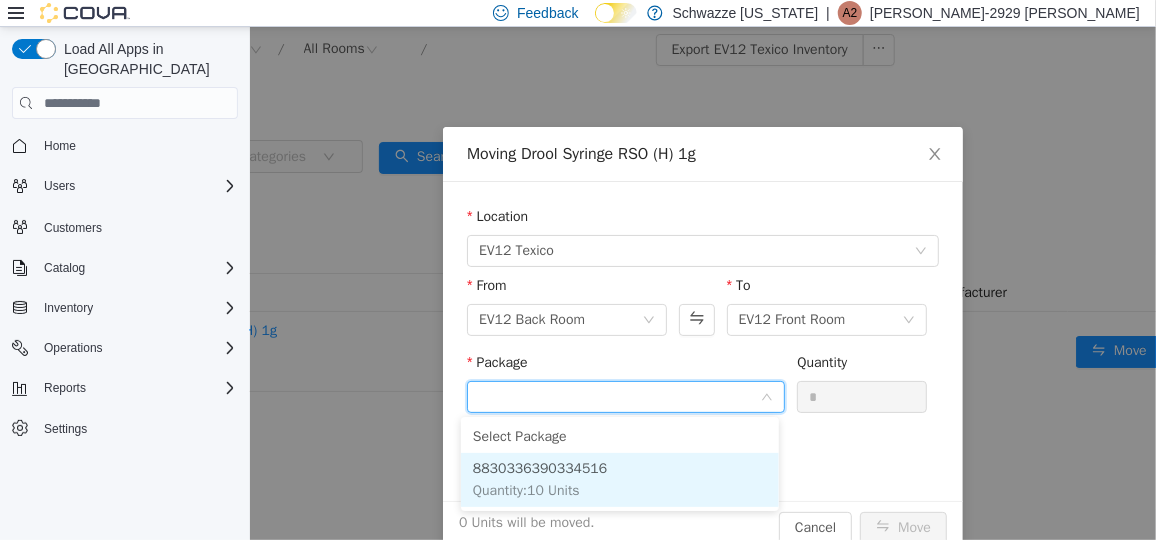 click on "8830336390334516" at bounding box center [539, 467] 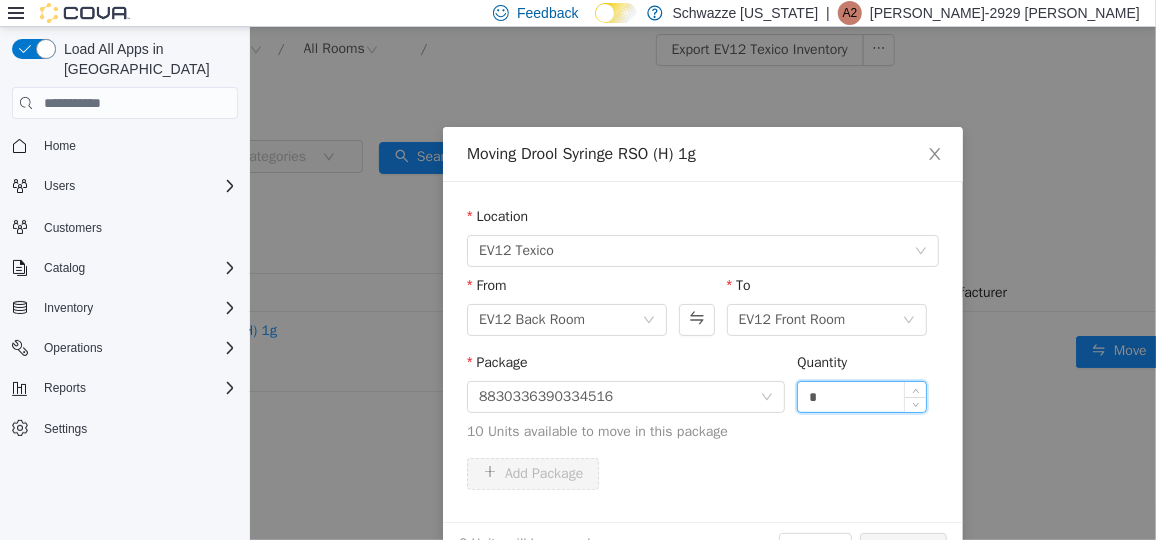 click on "*" at bounding box center [861, 396] 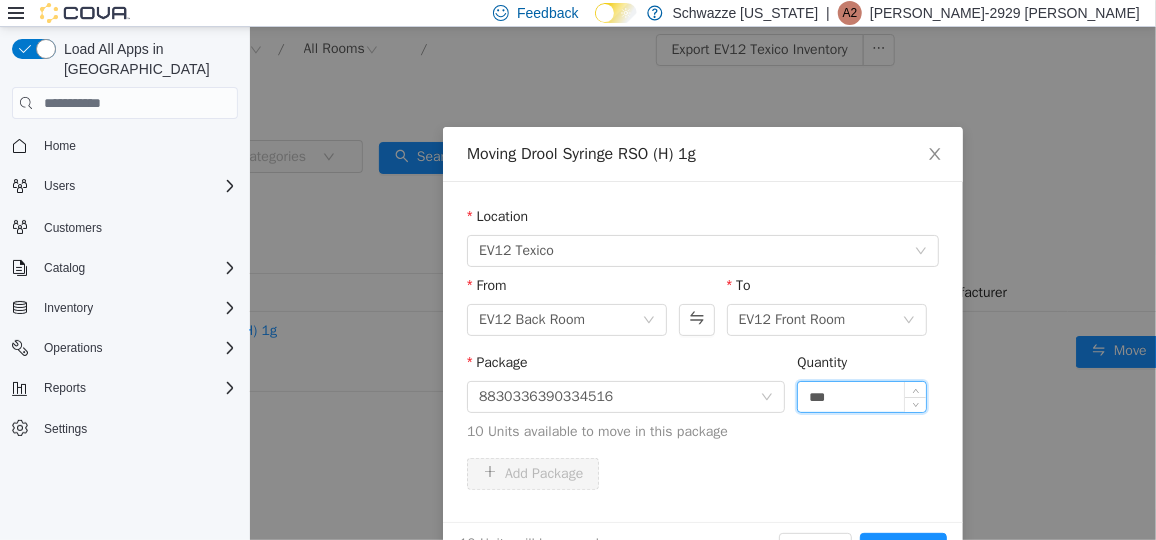 type on "***" 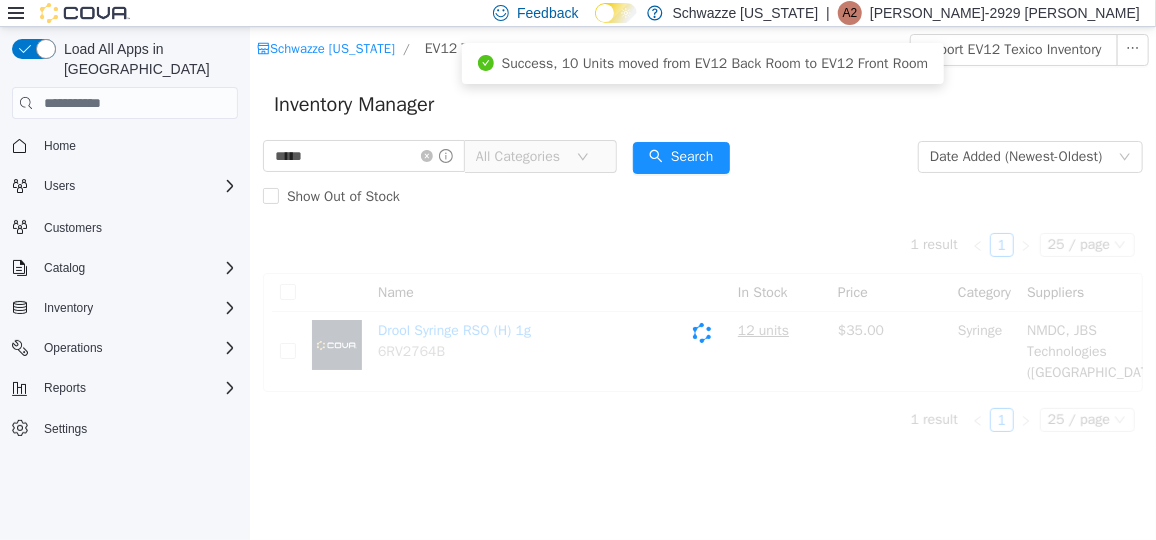scroll, scrollTop: 0, scrollLeft: 0, axis: both 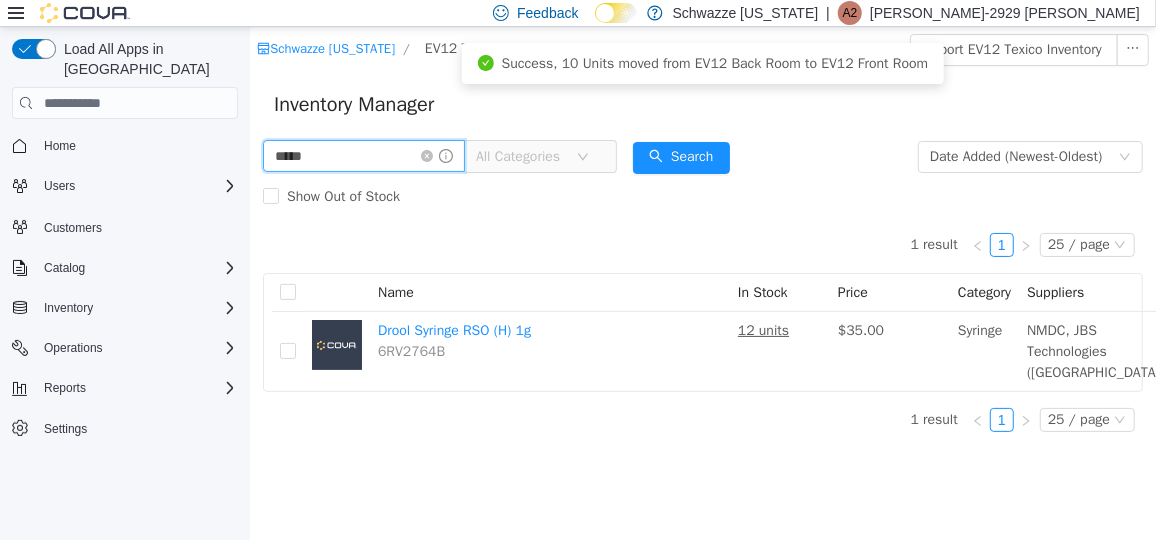 click on "*****" at bounding box center [363, 155] 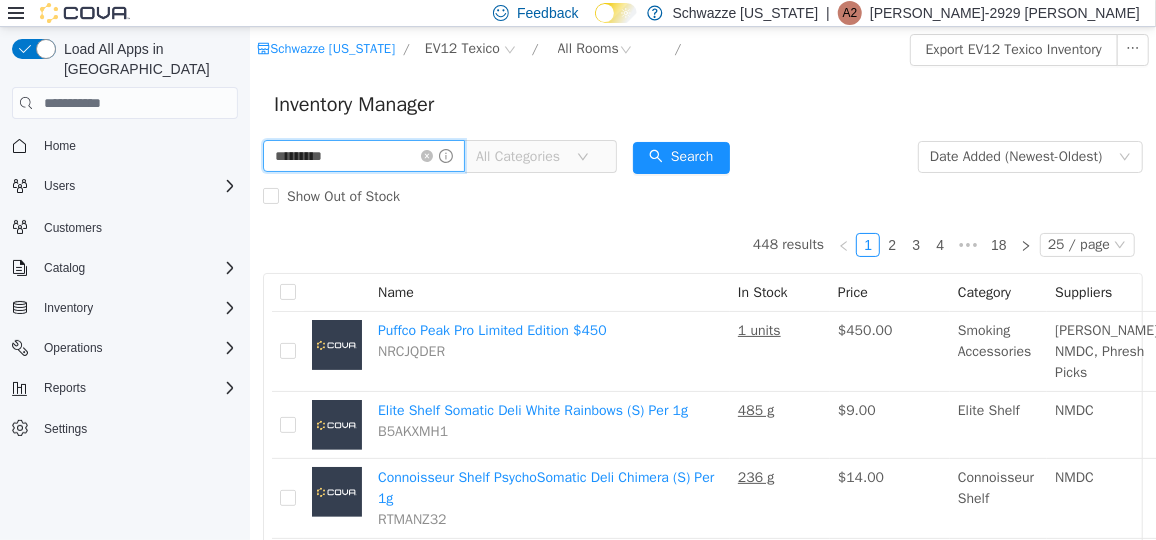 type on "*********" 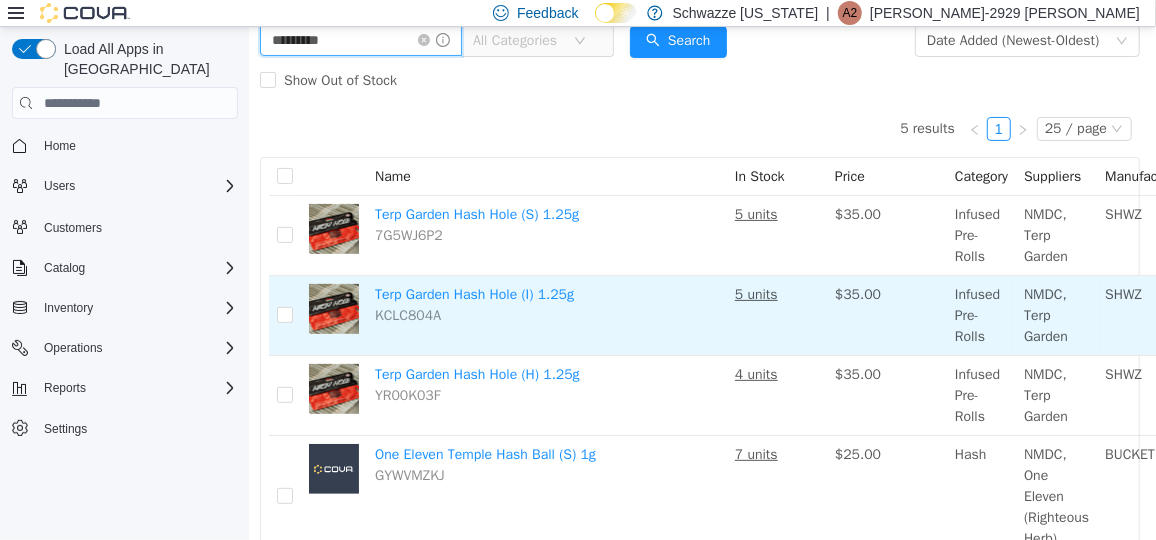 scroll, scrollTop: 116, scrollLeft: 254, axis: both 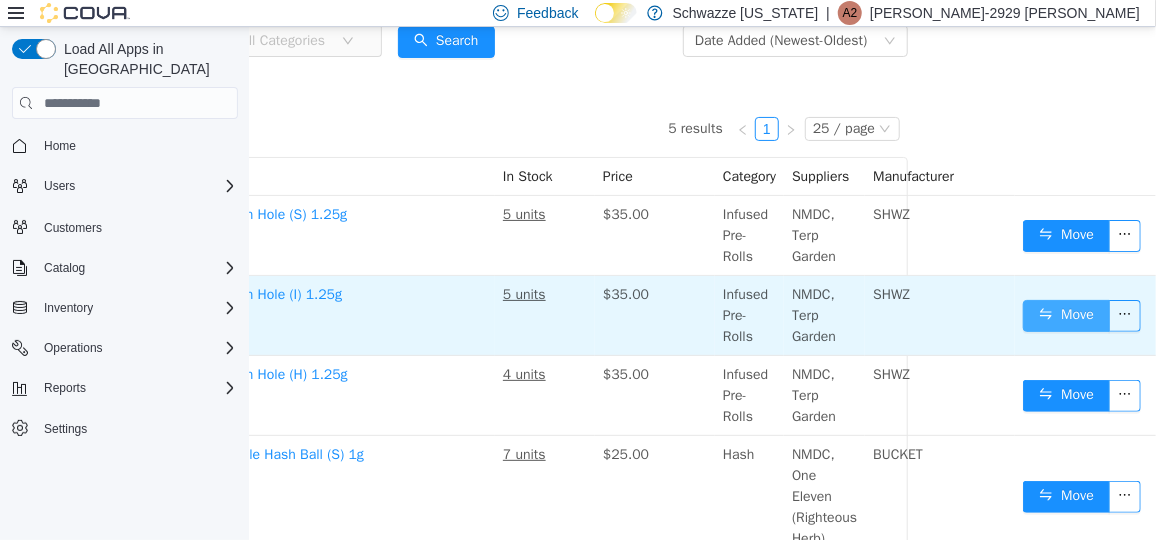 click on "Move" at bounding box center [1065, 315] 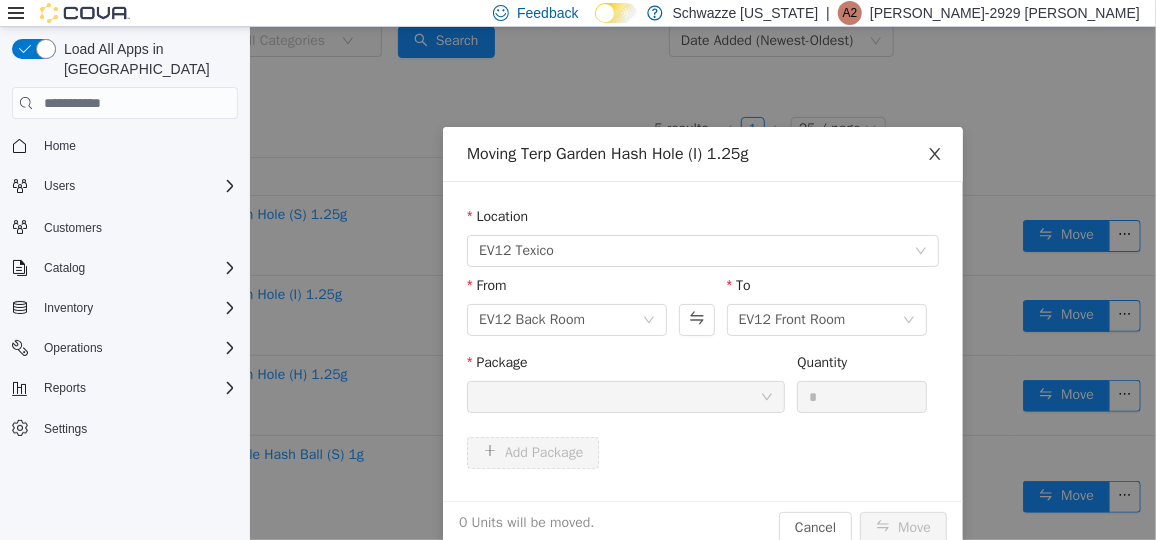 click at bounding box center [934, 154] 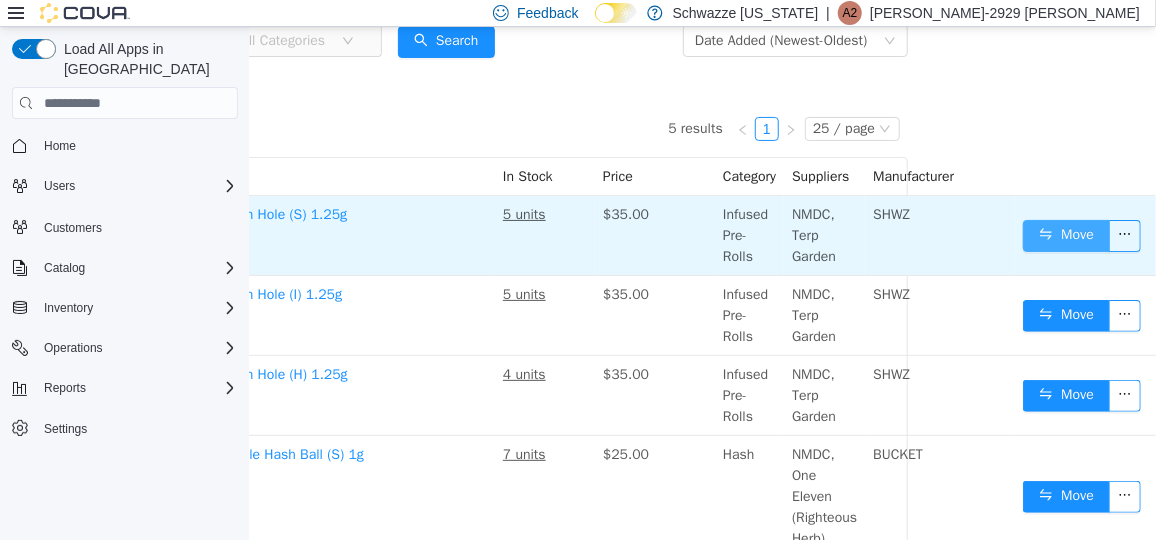 click on "Move" at bounding box center (1065, 235) 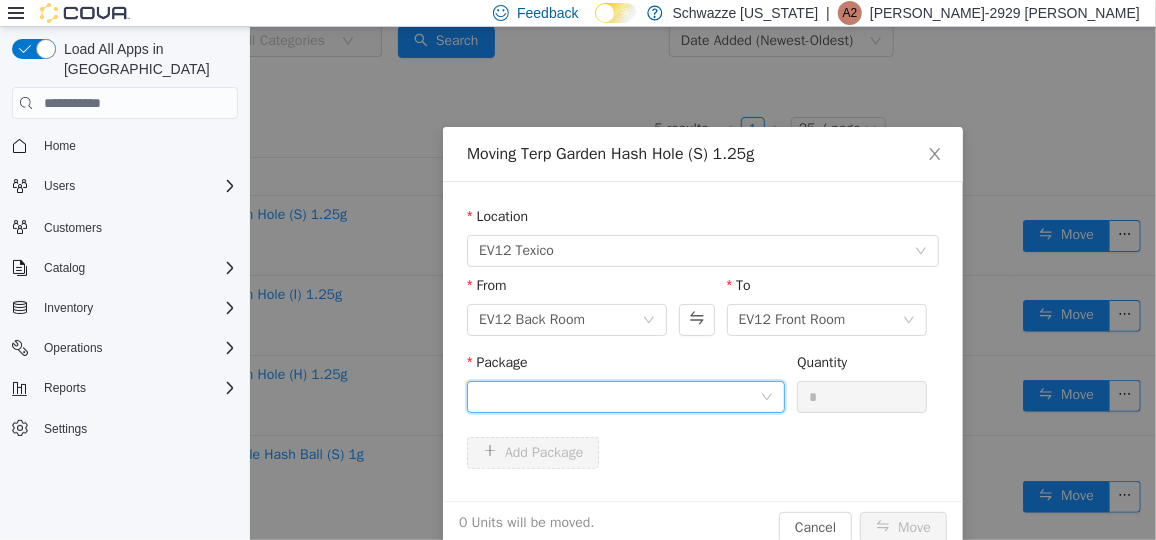 click 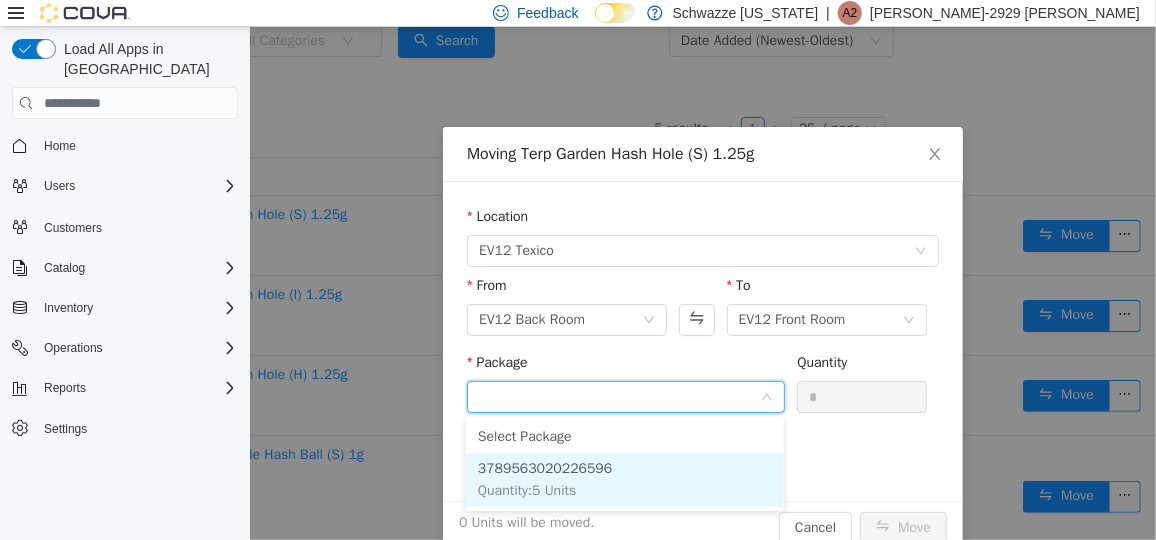 click on "3789563020226596" at bounding box center (544, 467) 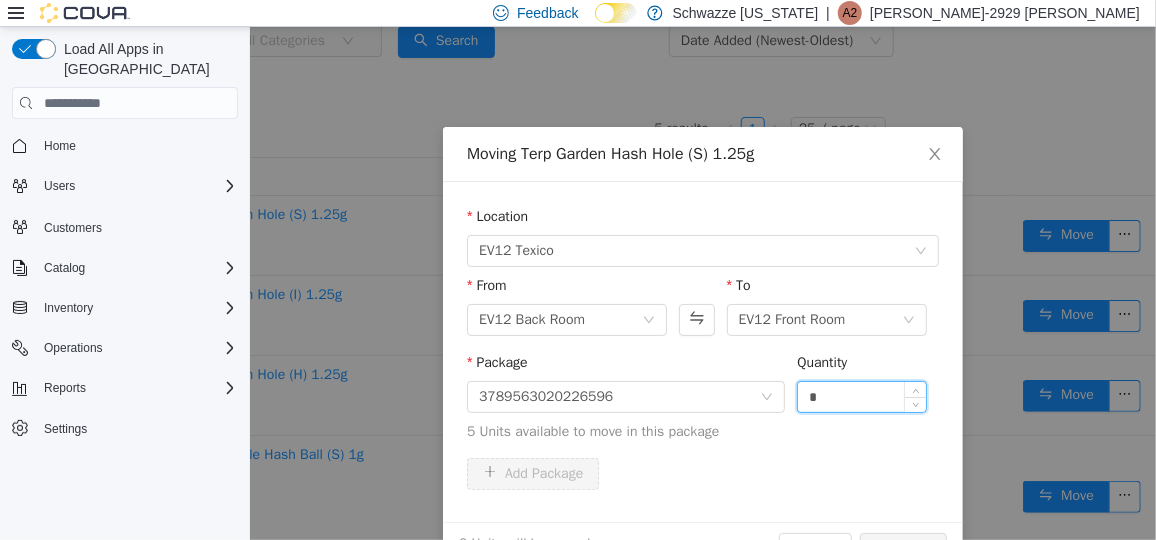click on "*" at bounding box center [861, 396] 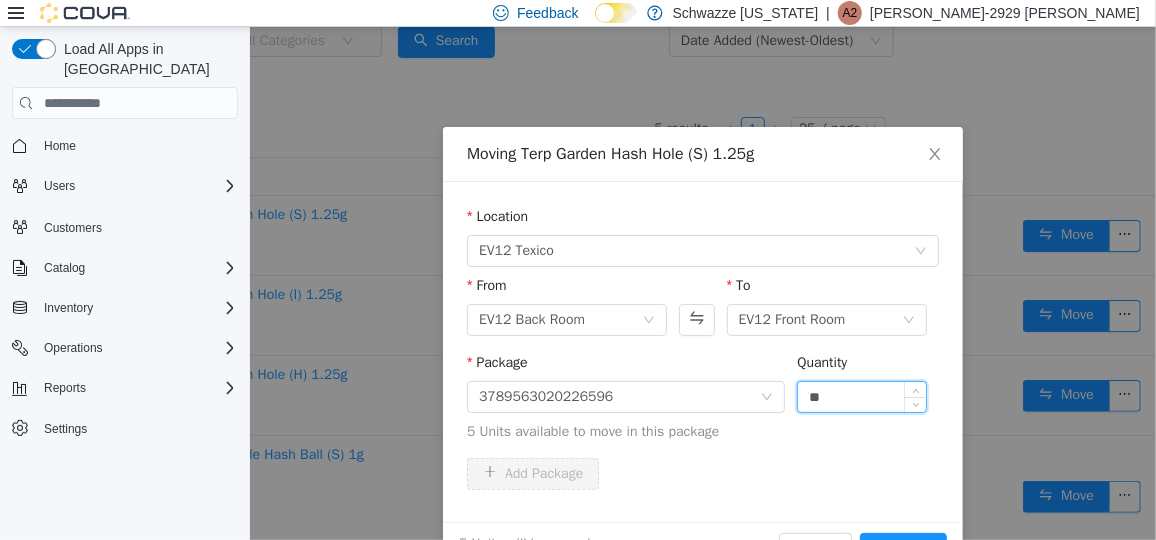 type on "**" 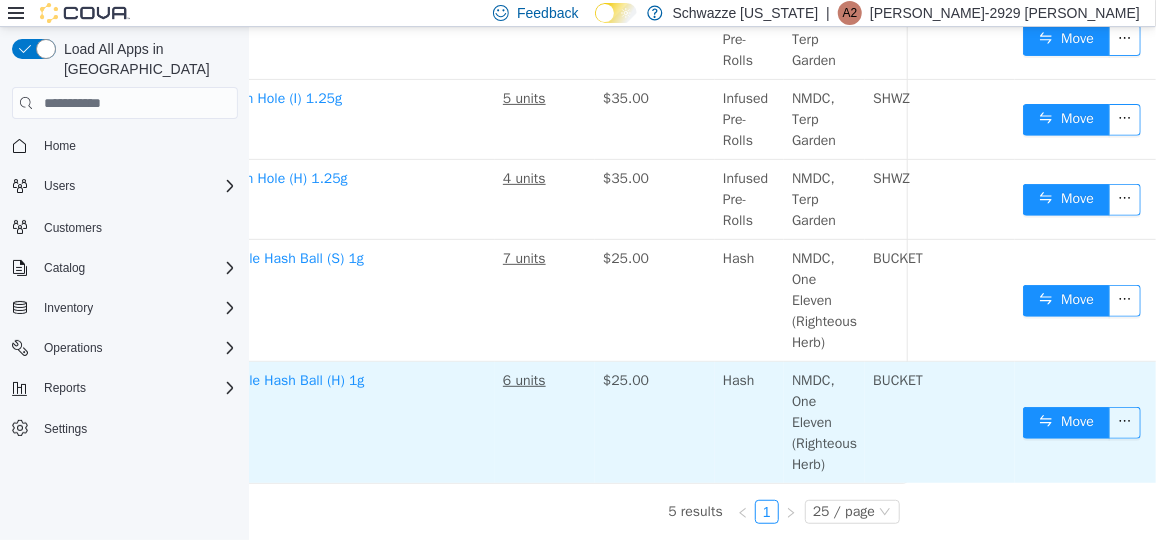 scroll, scrollTop: 0, scrollLeft: 0, axis: both 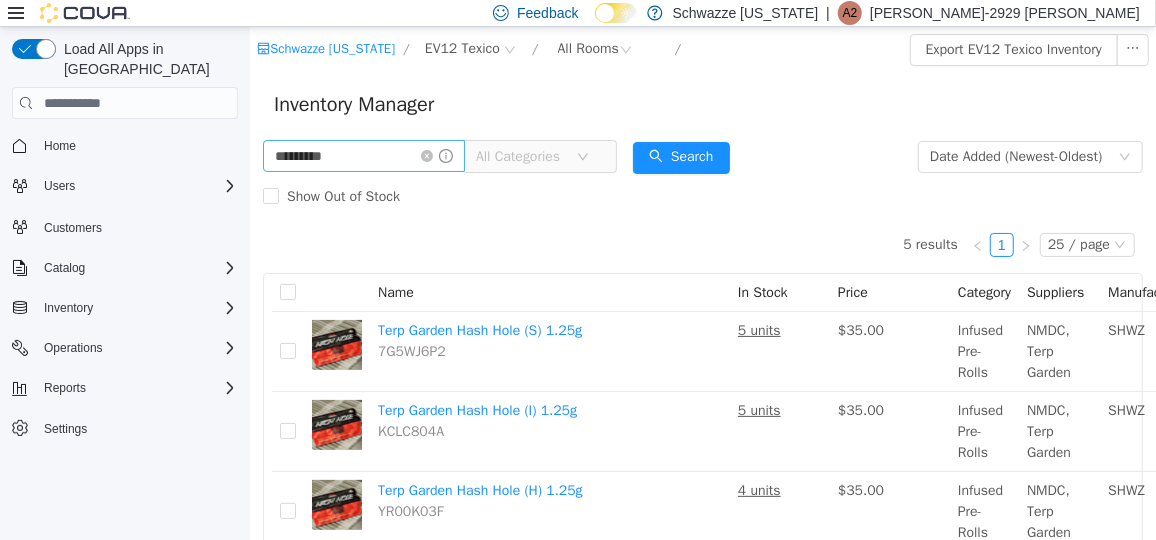 drag, startPoint x: 352, startPoint y: 138, endPoint x: 351, endPoint y: 150, distance: 12.0415945 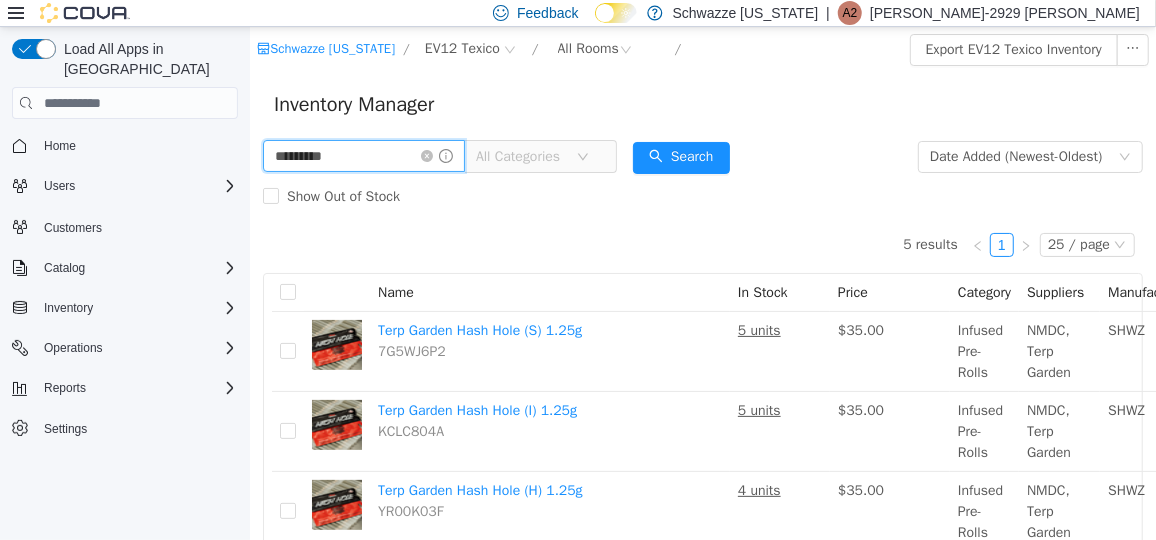 click on "*********" at bounding box center [363, 155] 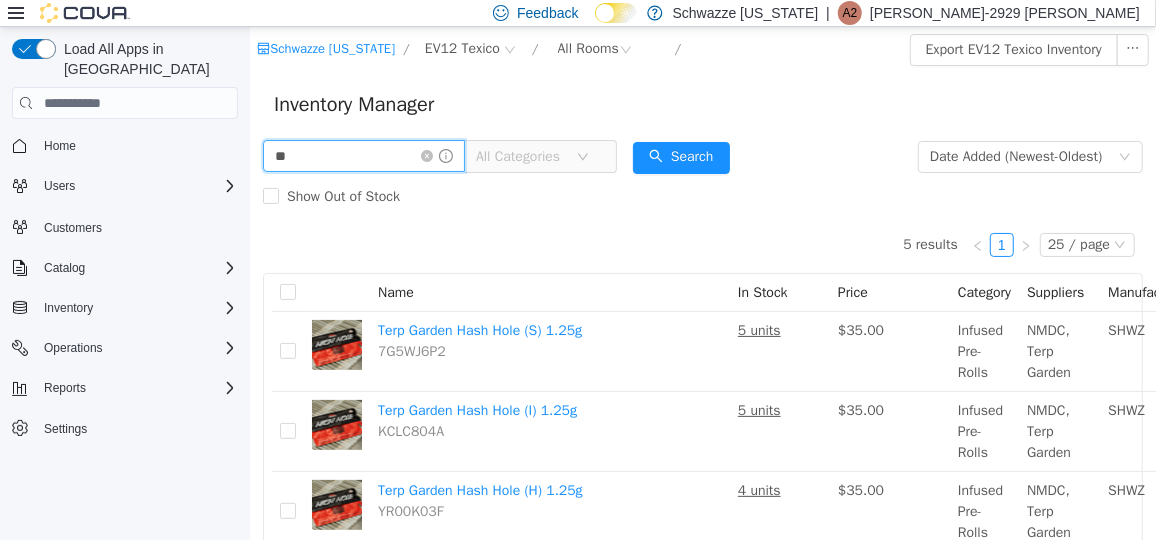 type on "*" 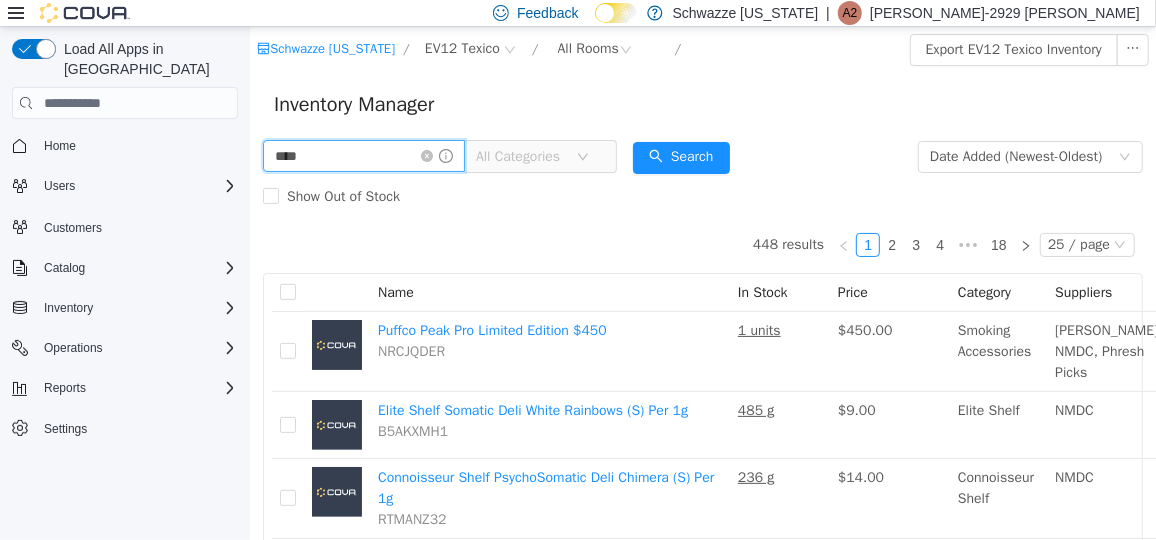 type on "****" 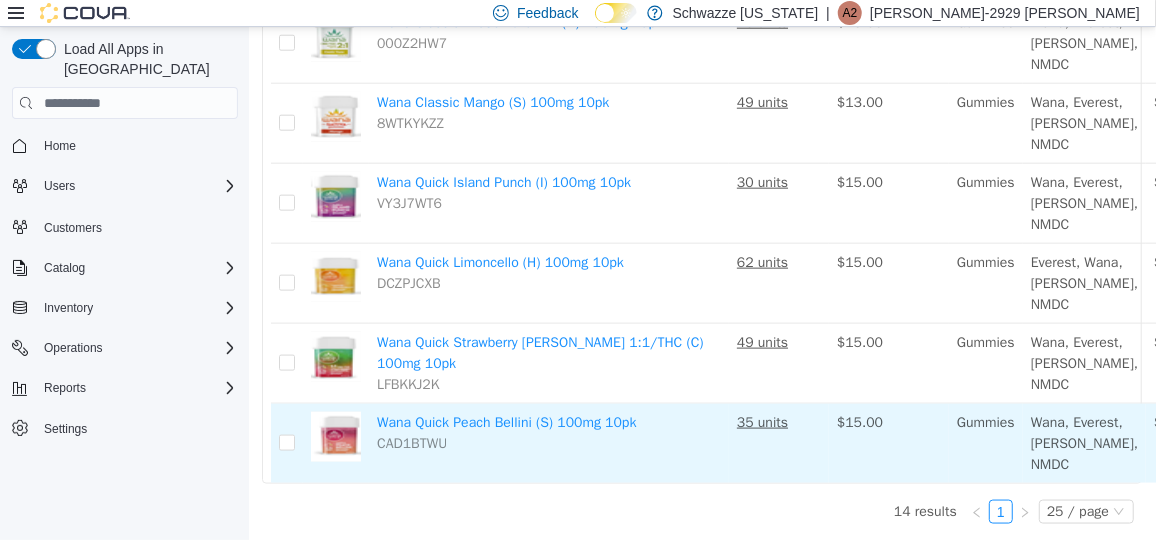 scroll, scrollTop: 1148, scrollLeft: 250, axis: both 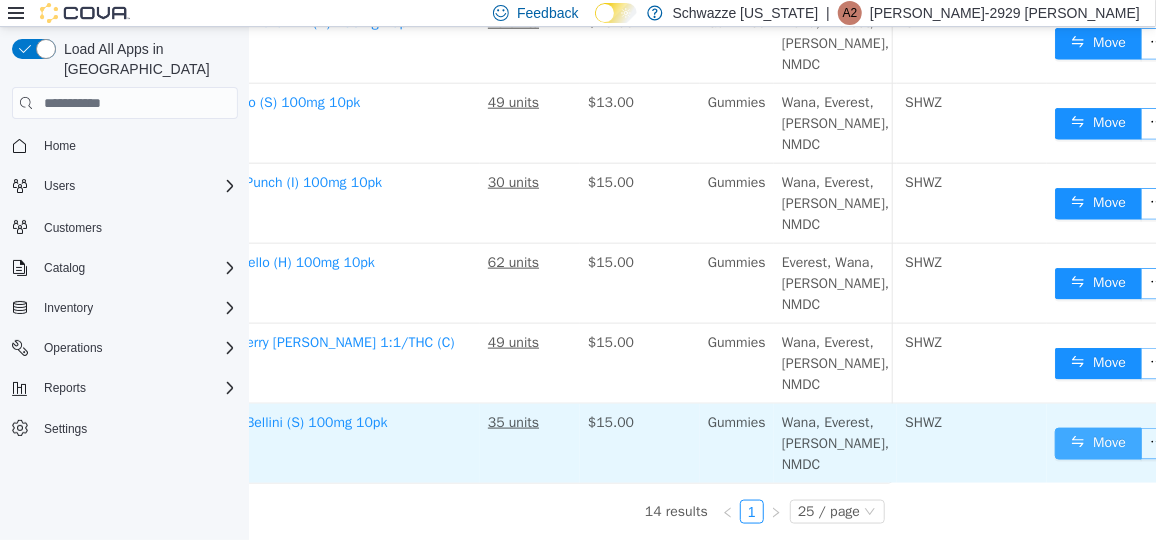 click on "Move" at bounding box center [1097, 443] 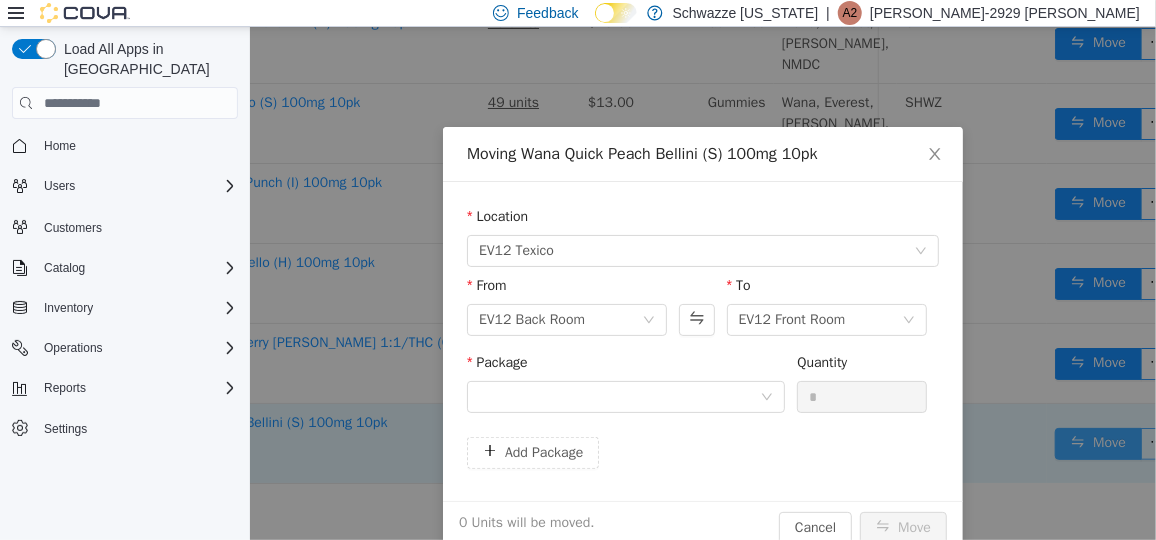 scroll, scrollTop: 1134, scrollLeft: 236, axis: both 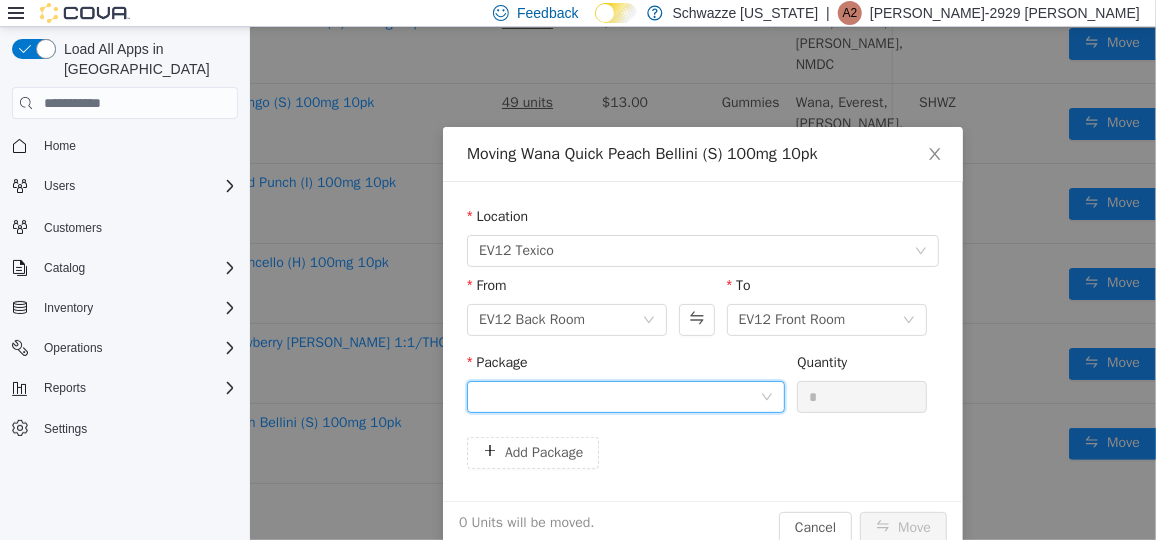 click at bounding box center (618, 396) 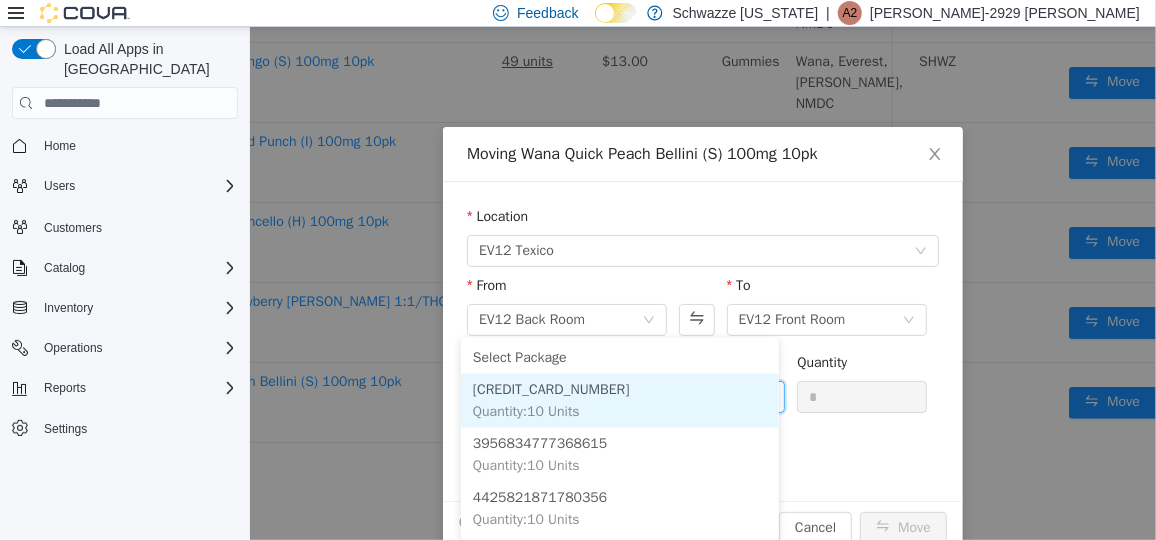 click on "[CREDIT_CARD_NUMBER] Quantity :  10 Units" at bounding box center (619, 400) 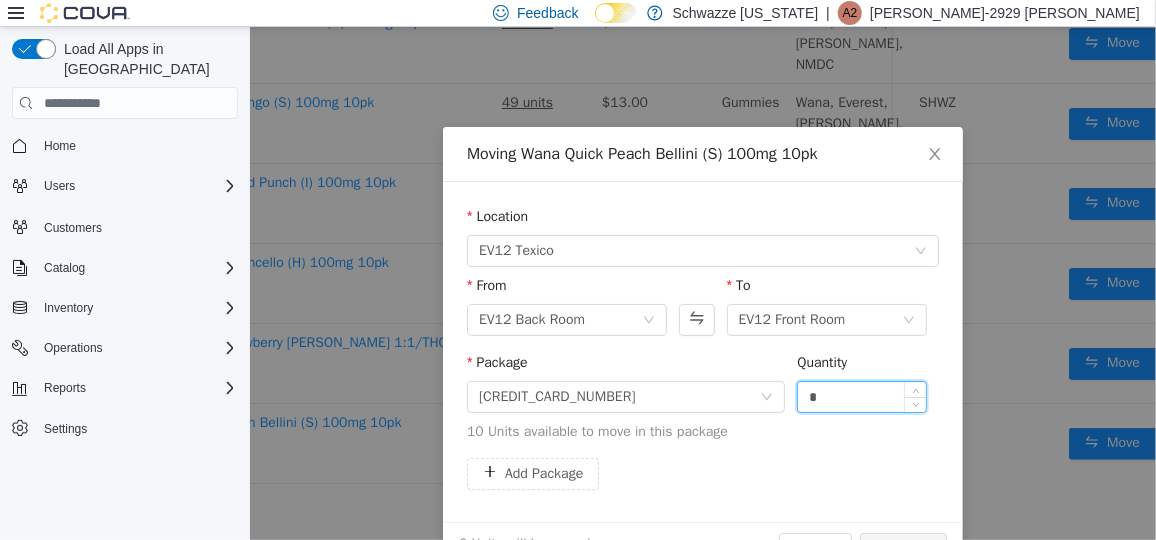click on "*" at bounding box center (861, 396) 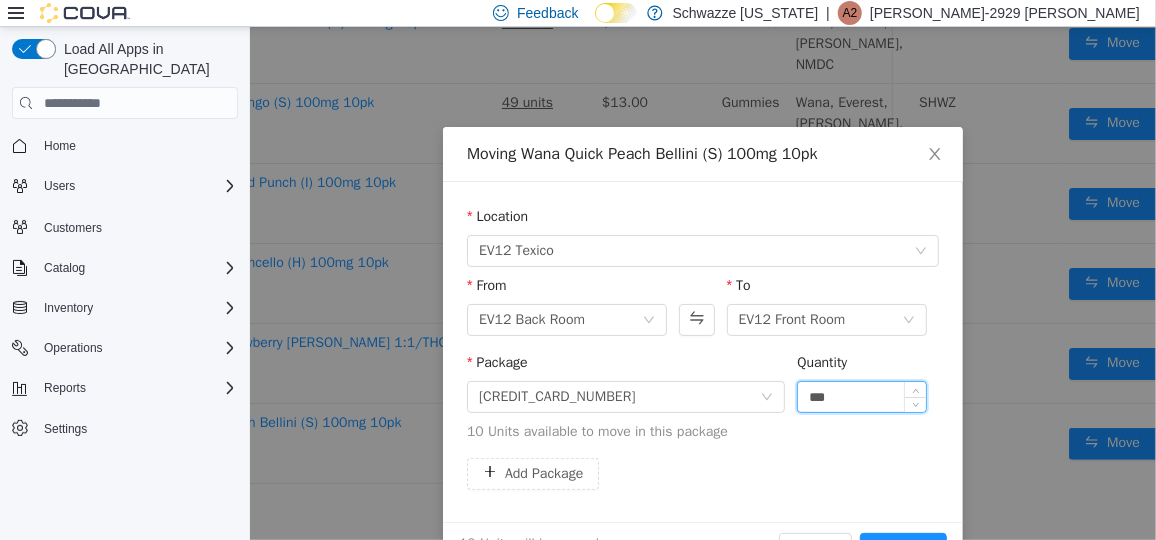 type on "***" 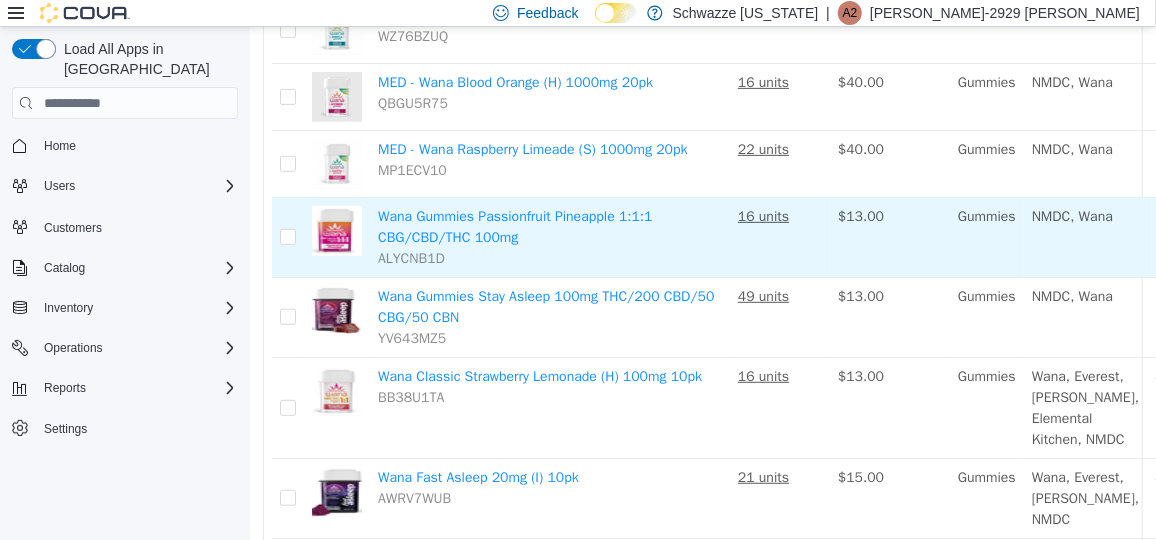 scroll, scrollTop: 0, scrollLeft: 0, axis: both 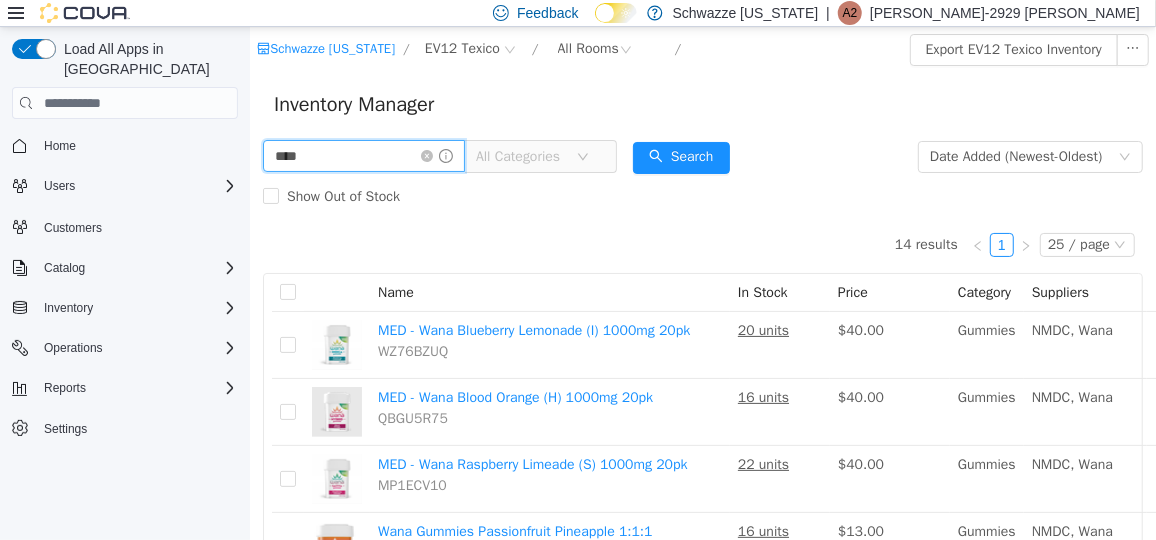 click on "****" at bounding box center [363, 155] 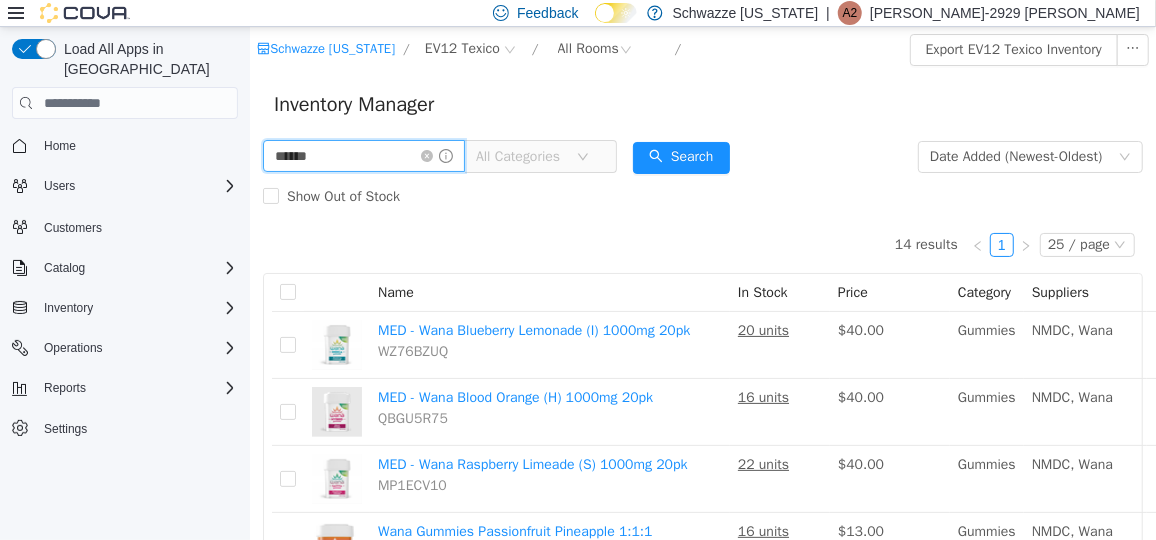 type on "******" 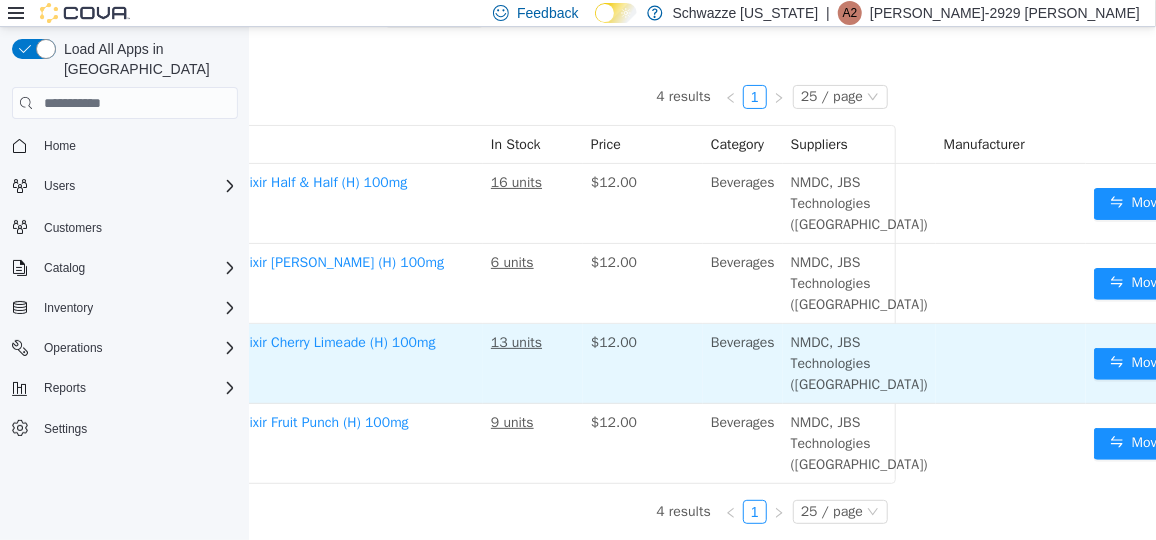 scroll, scrollTop: 244, scrollLeft: 273, axis: both 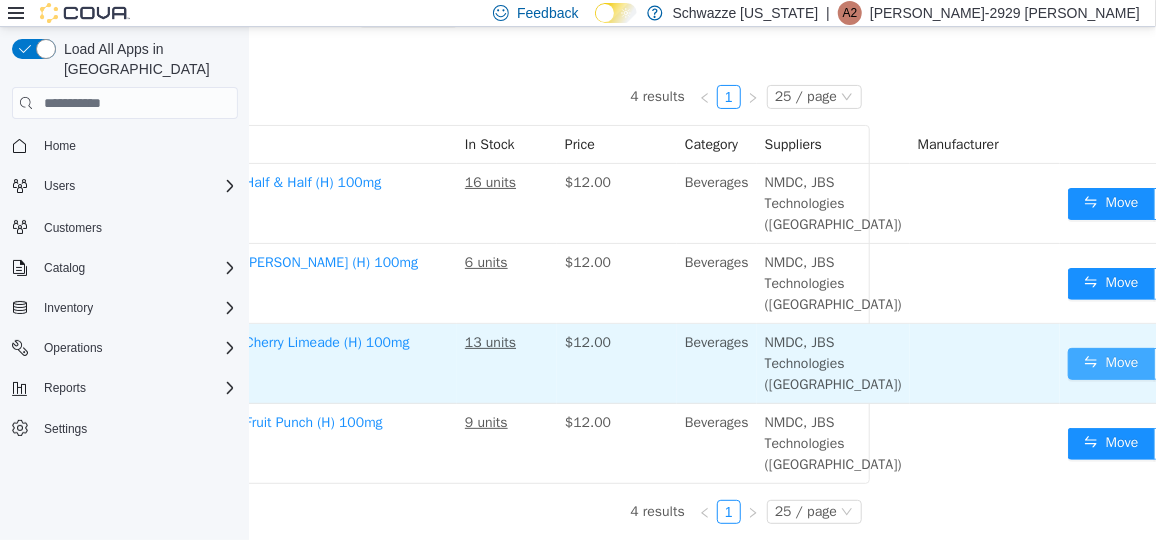 click on "Move" at bounding box center [1110, 363] 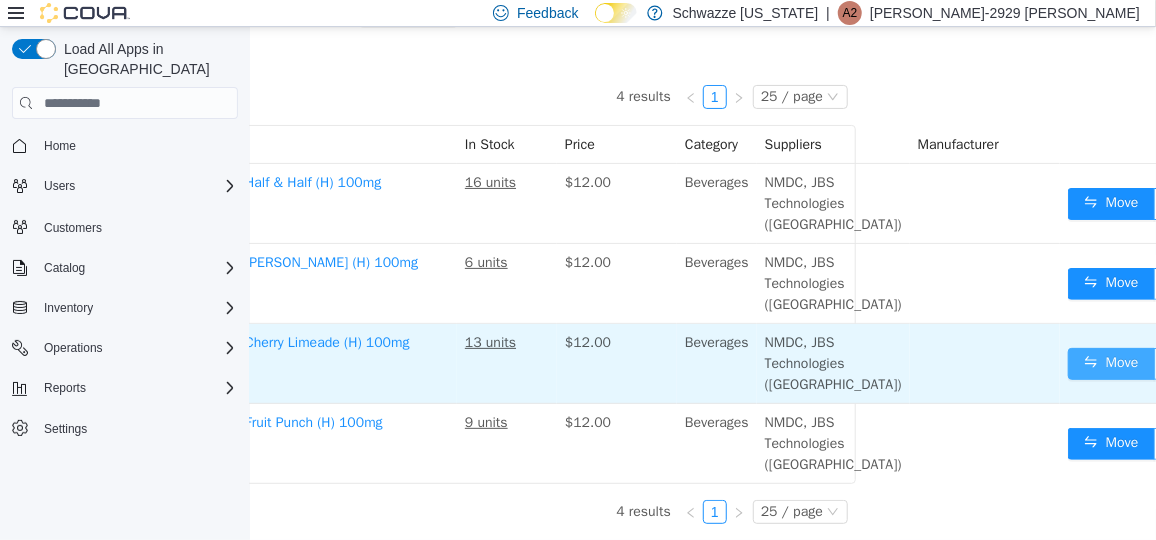 scroll, scrollTop: 230, scrollLeft: 259, axis: both 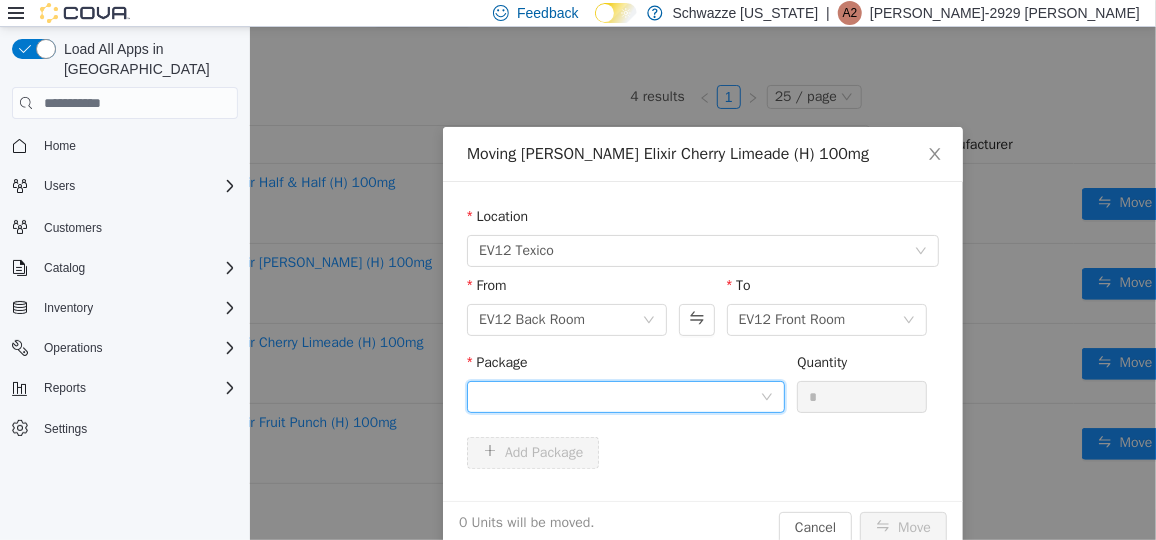 click at bounding box center [618, 396] 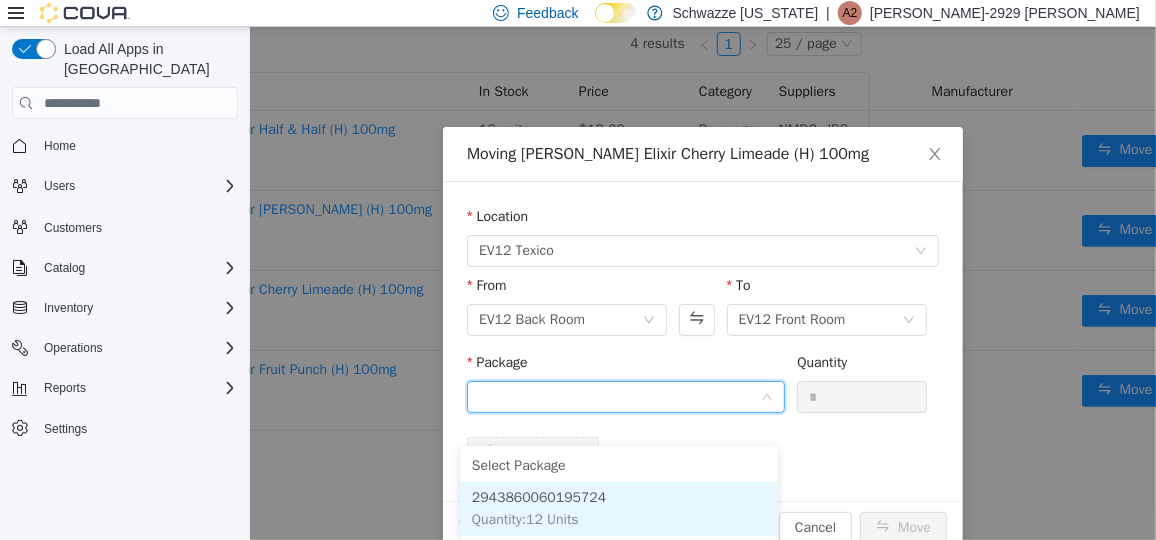 click on "2943860060195724 Quantity :  12 Units" at bounding box center [618, 508] 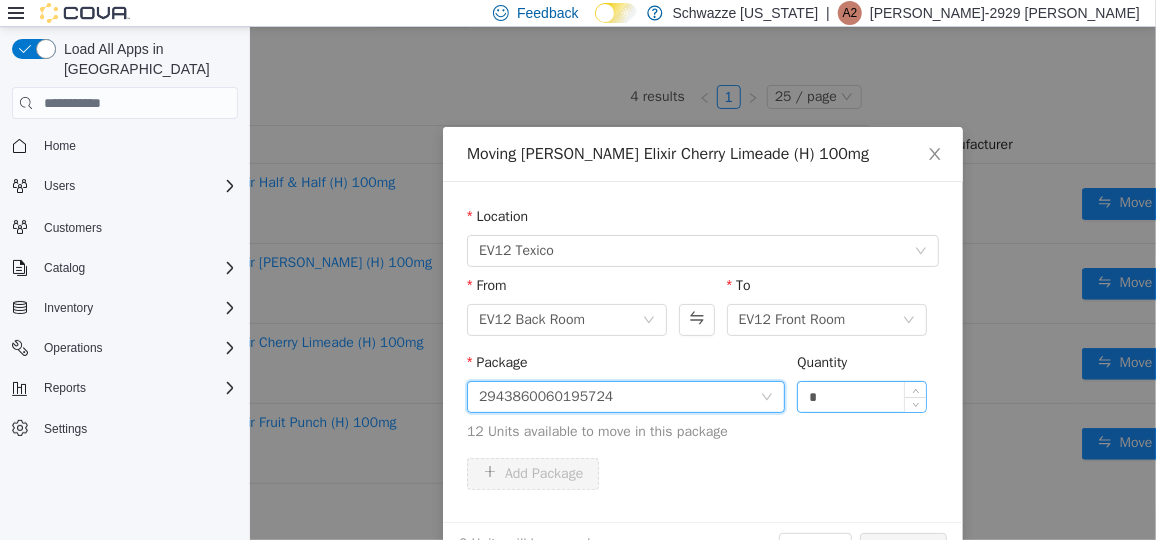 click on "*" at bounding box center [861, 396] 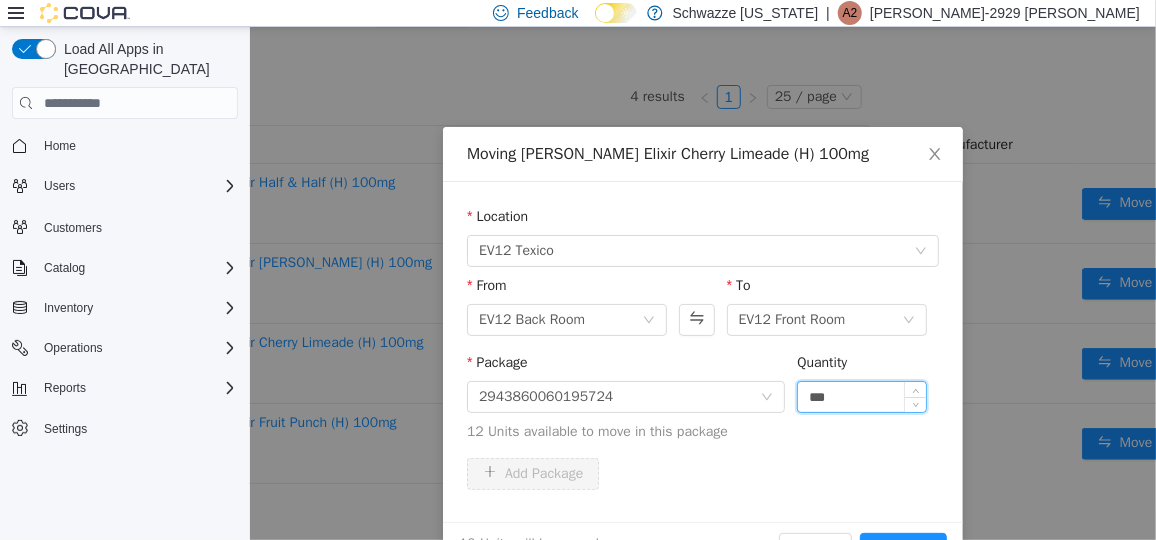 type on "***" 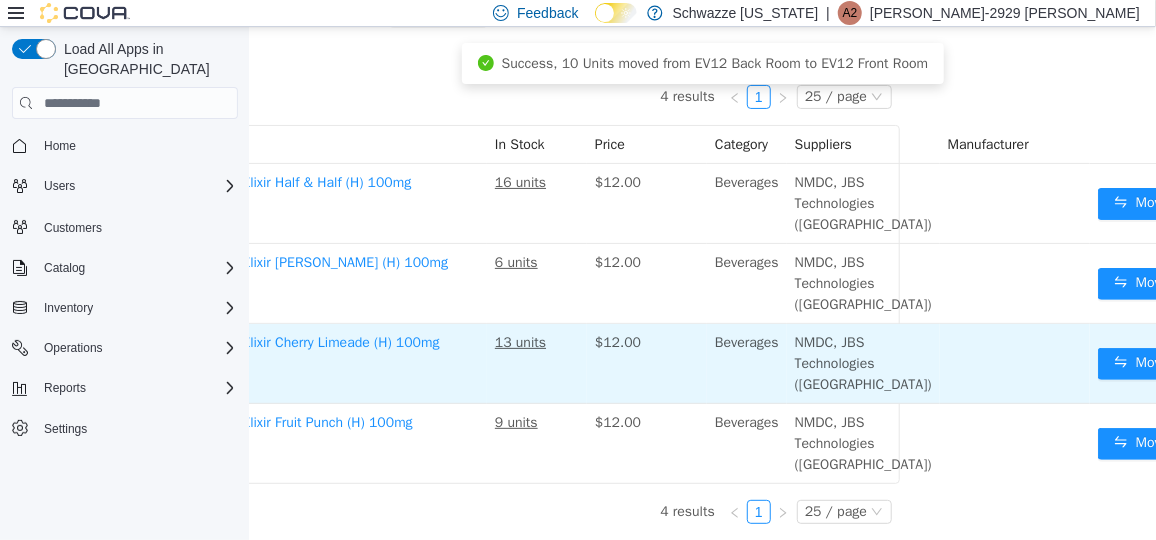 scroll, scrollTop: 230, scrollLeft: 273, axis: both 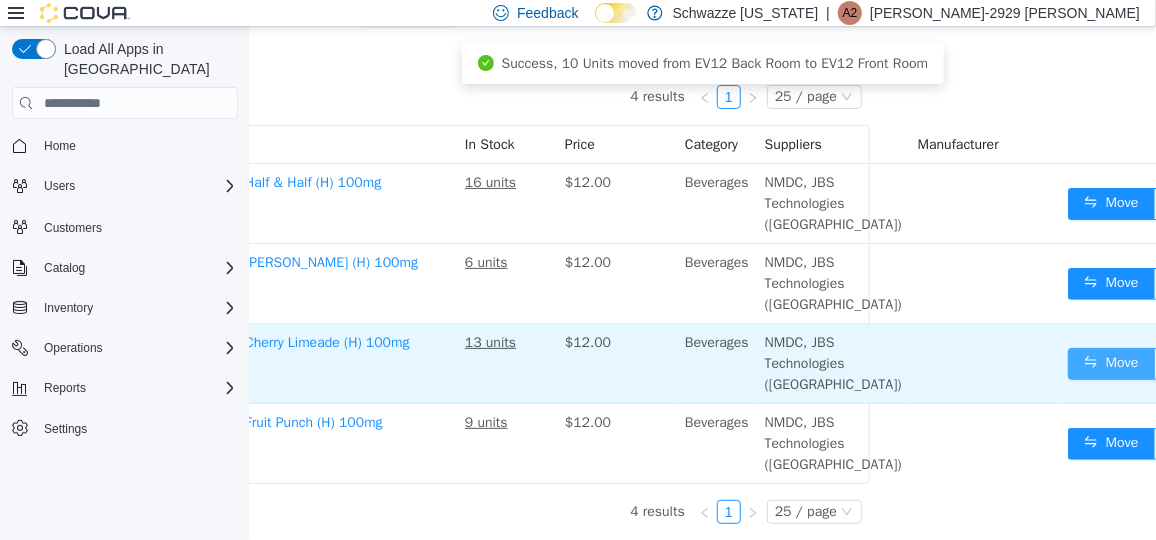 click on "Move" at bounding box center (1110, 363) 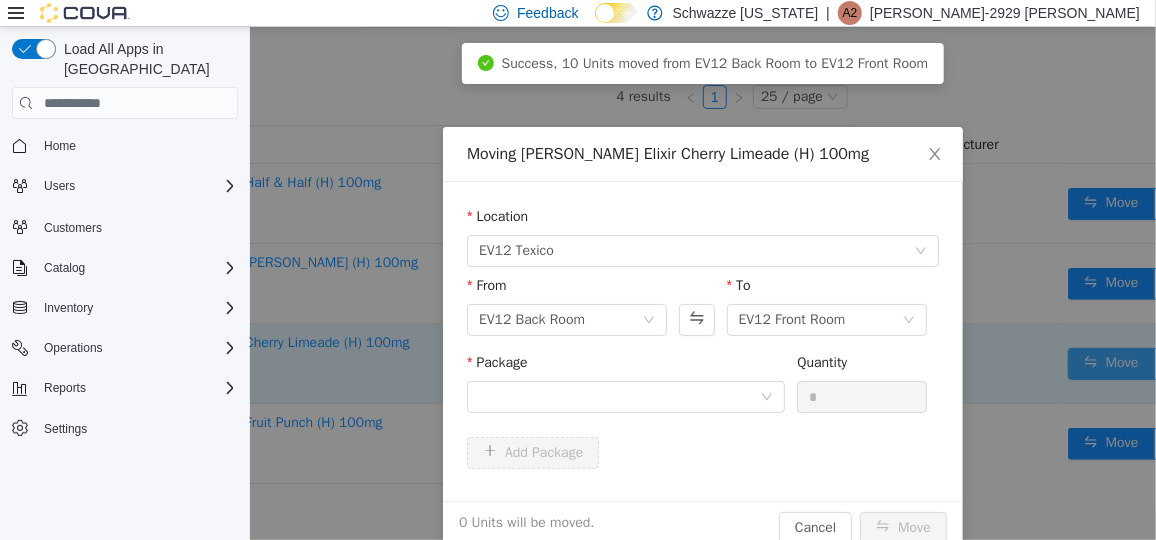 scroll, scrollTop: 230, scrollLeft: 259, axis: both 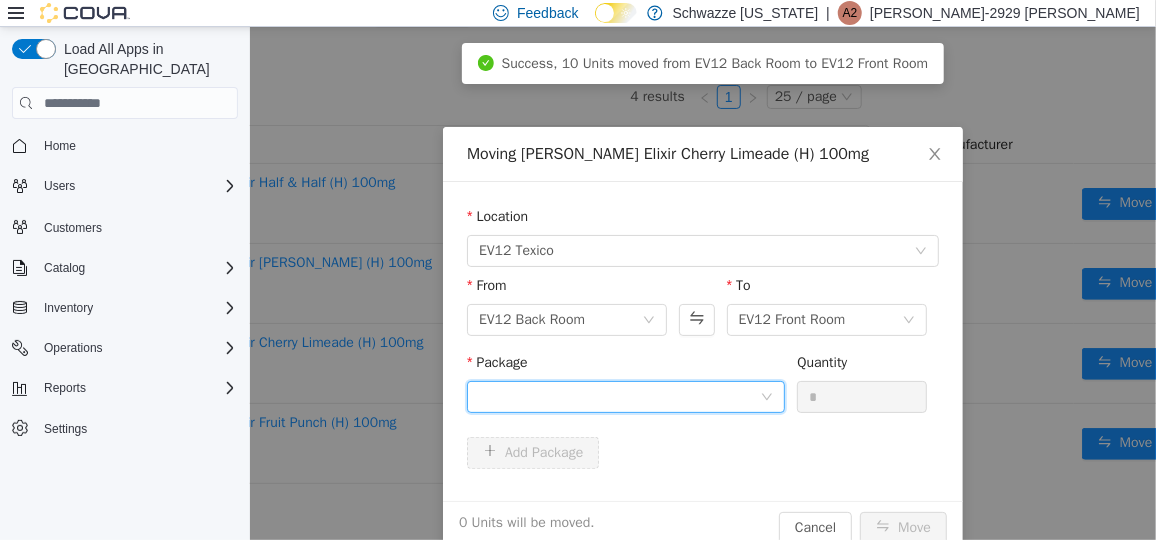 click at bounding box center (618, 396) 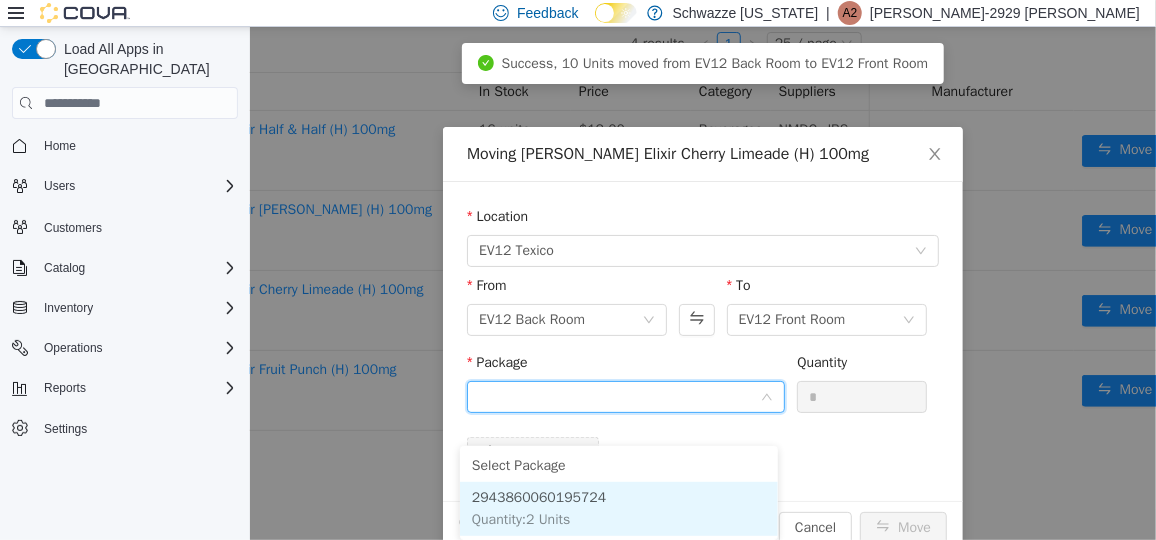 click on "2943860060195724" at bounding box center [538, 496] 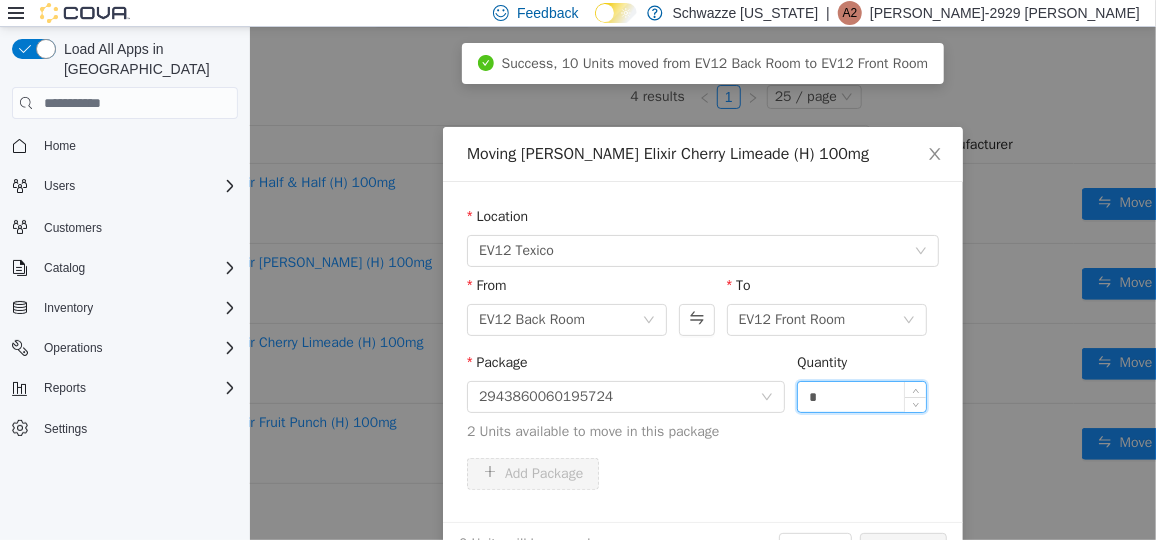 click on "*" at bounding box center (861, 396) 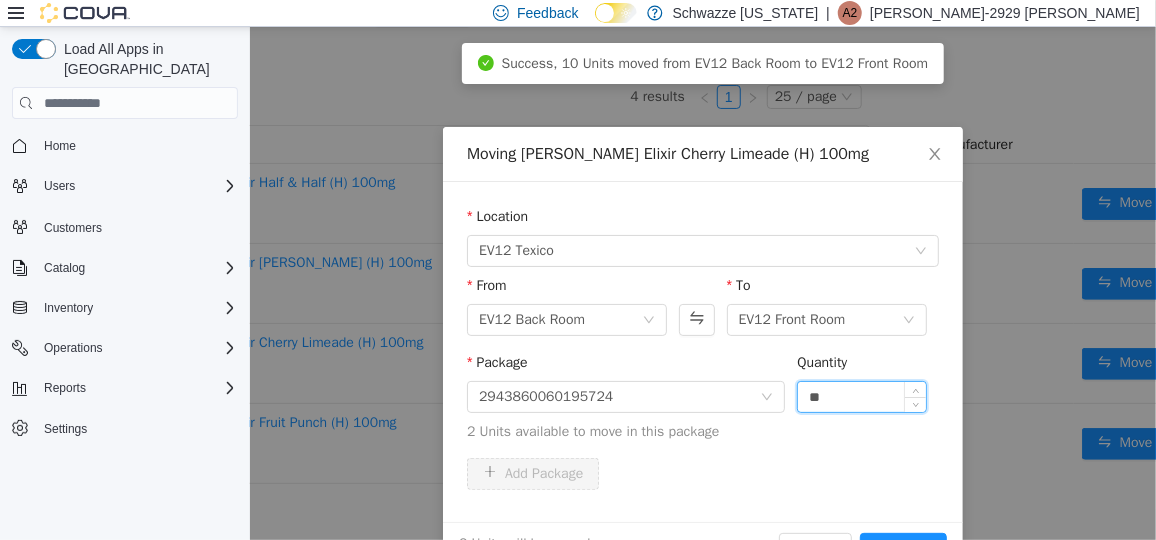 type on "**" 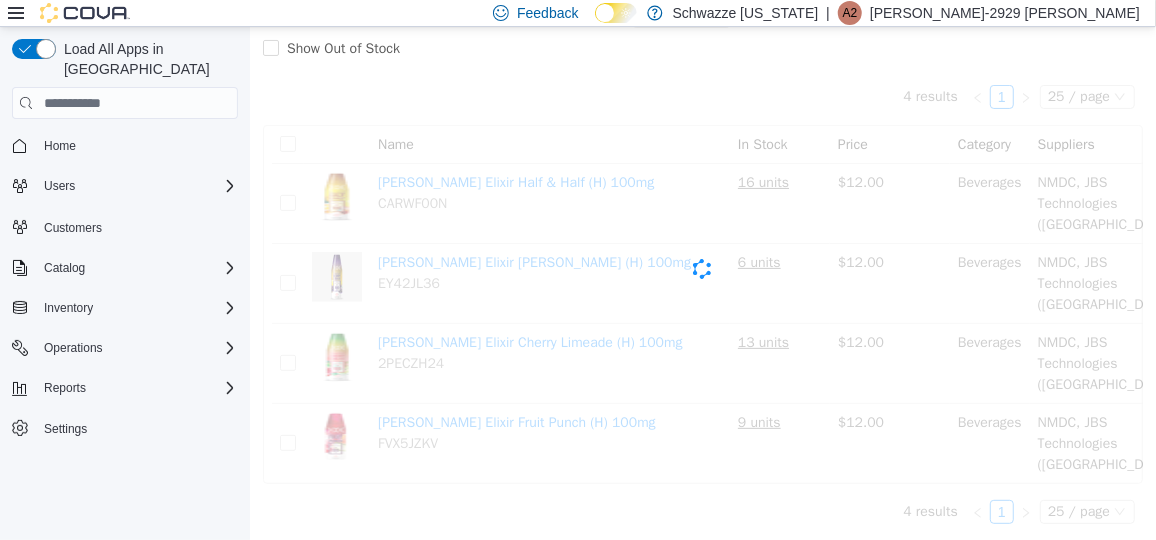 scroll, scrollTop: 230, scrollLeft: 0, axis: vertical 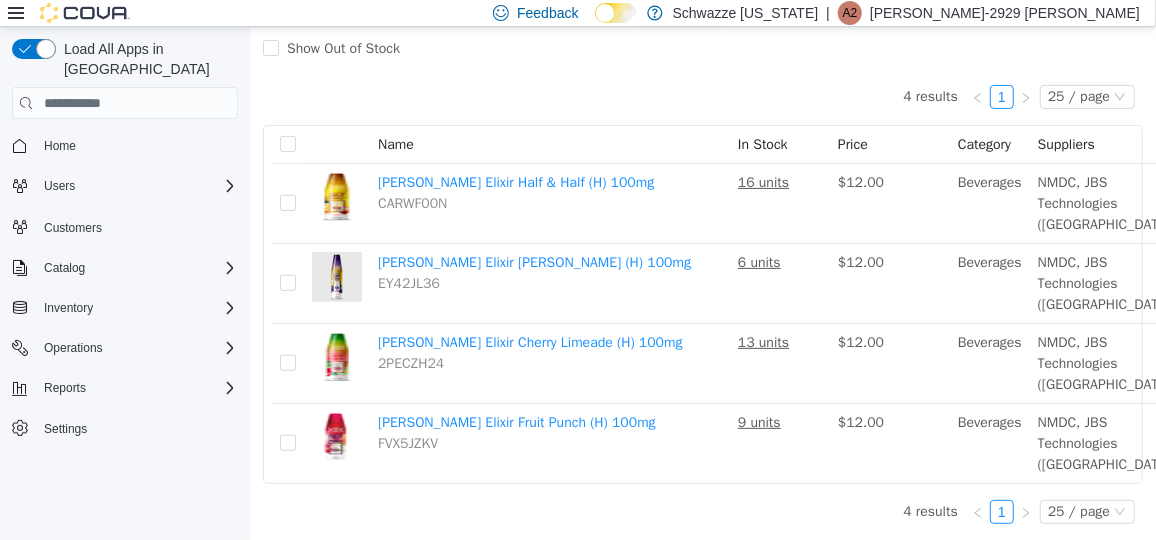 click on "$12.00" at bounding box center (860, 421) 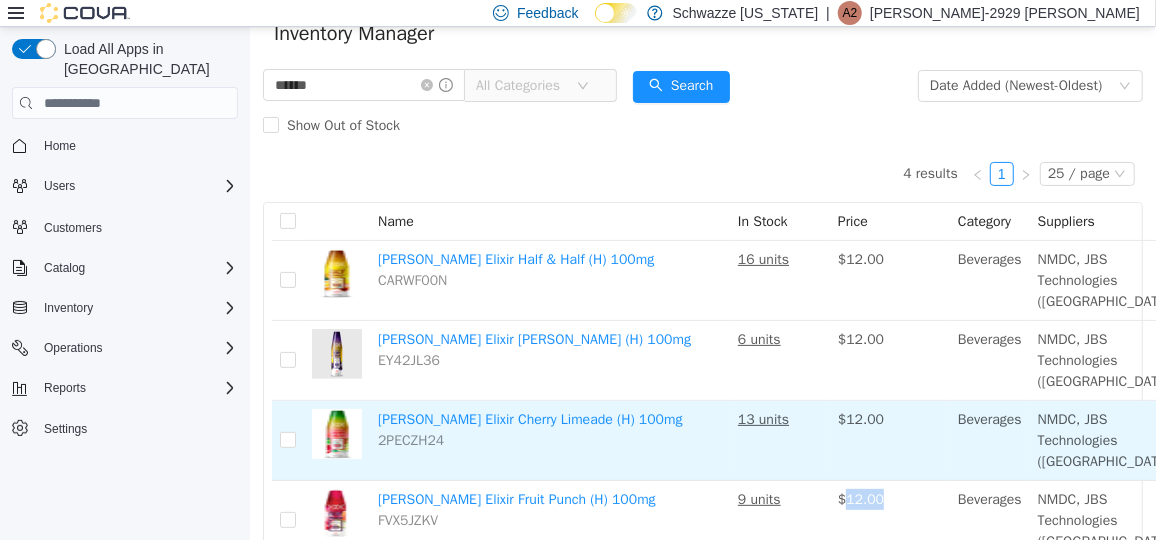 scroll, scrollTop: 61, scrollLeft: 0, axis: vertical 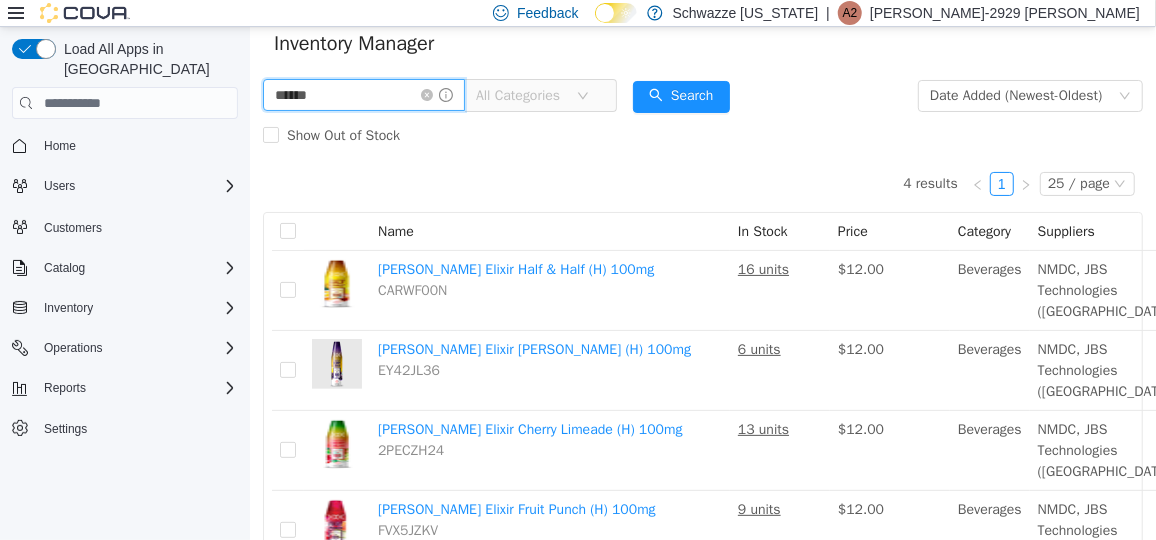 click on "******" at bounding box center (363, 94) 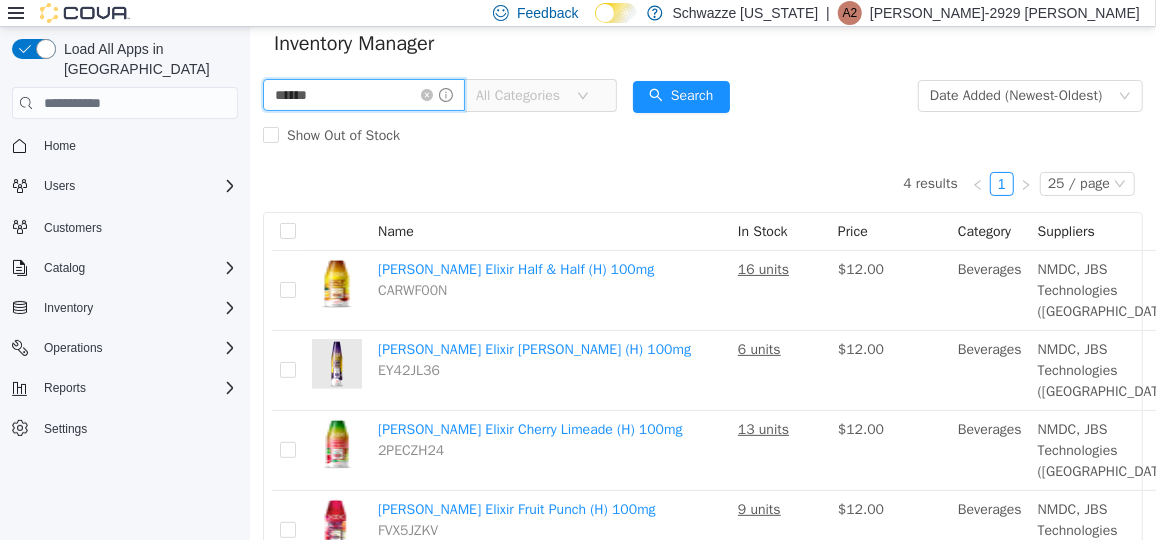 type on "******" 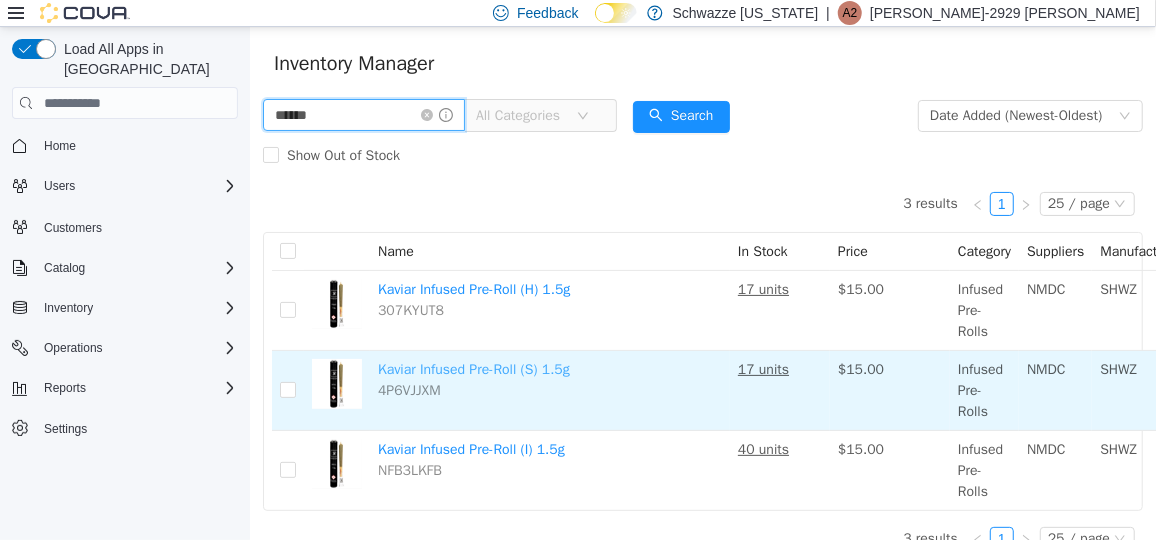 scroll, scrollTop: 41, scrollLeft: 246, axis: both 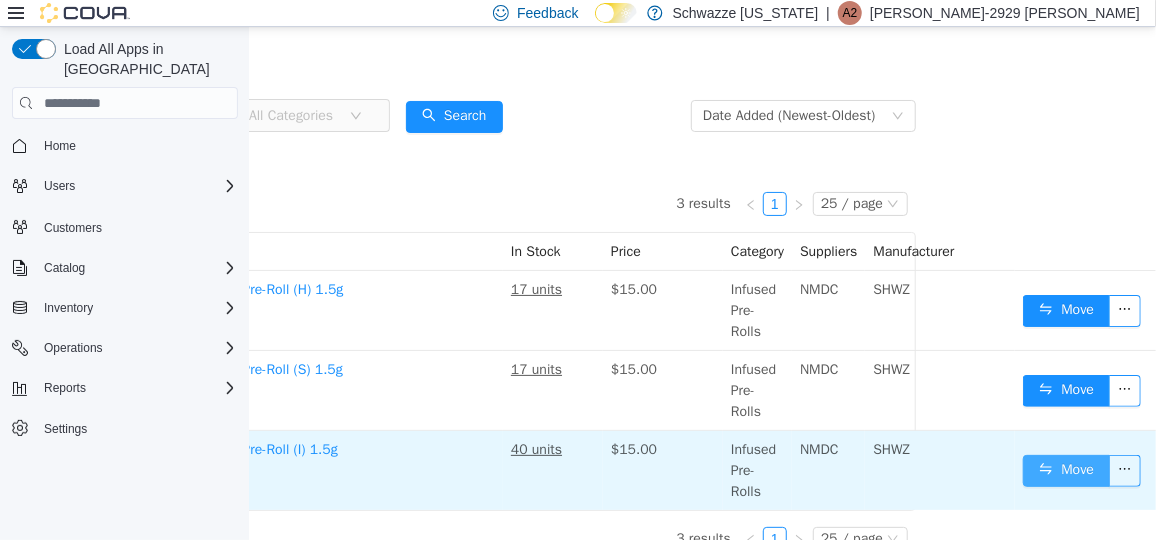 click on "Move" at bounding box center (1065, 470) 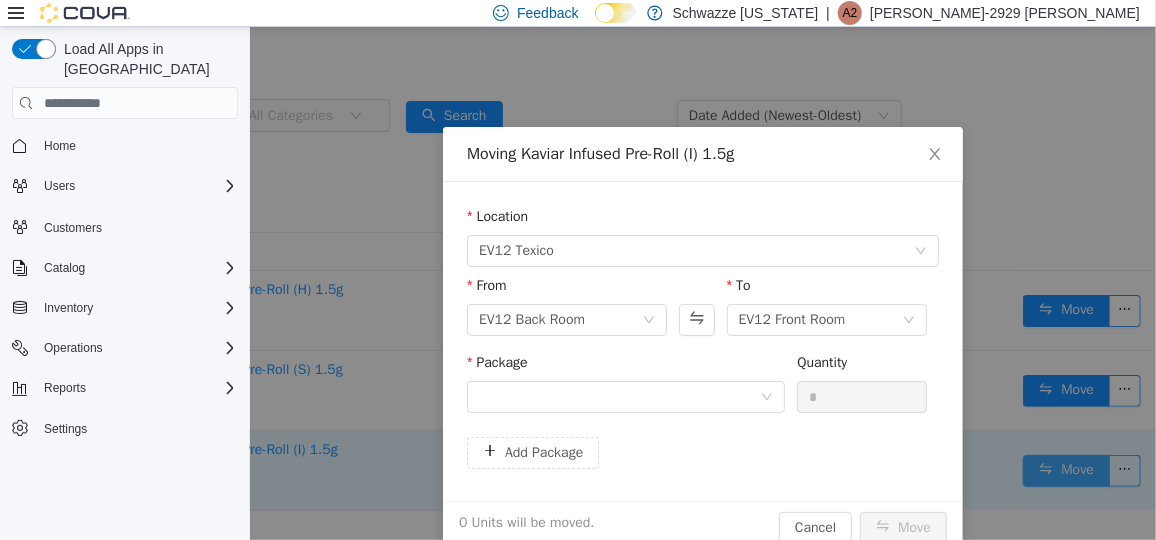 scroll, scrollTop: 27, scrollLeft: 232, axis: both 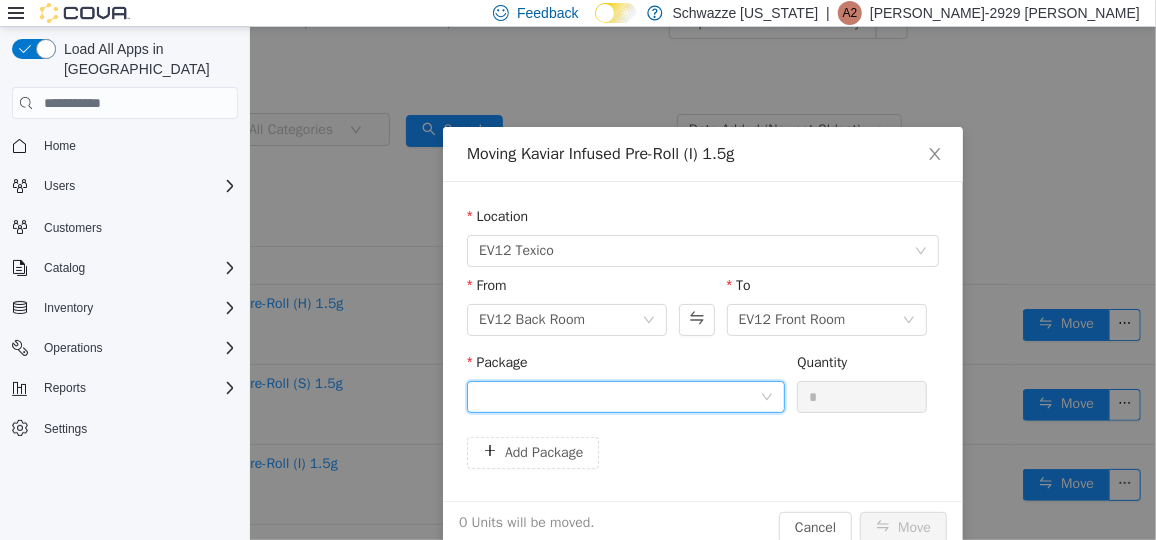 click at bounding box center (618, 396) 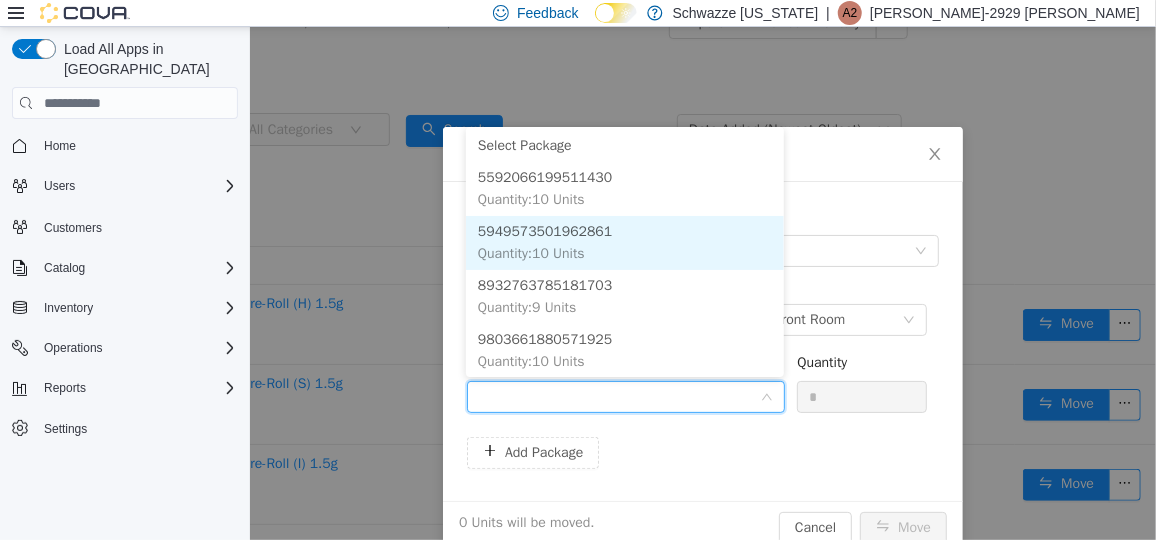 scroll, scrollTop: 5, scrollLeft: 0, axis: vertical 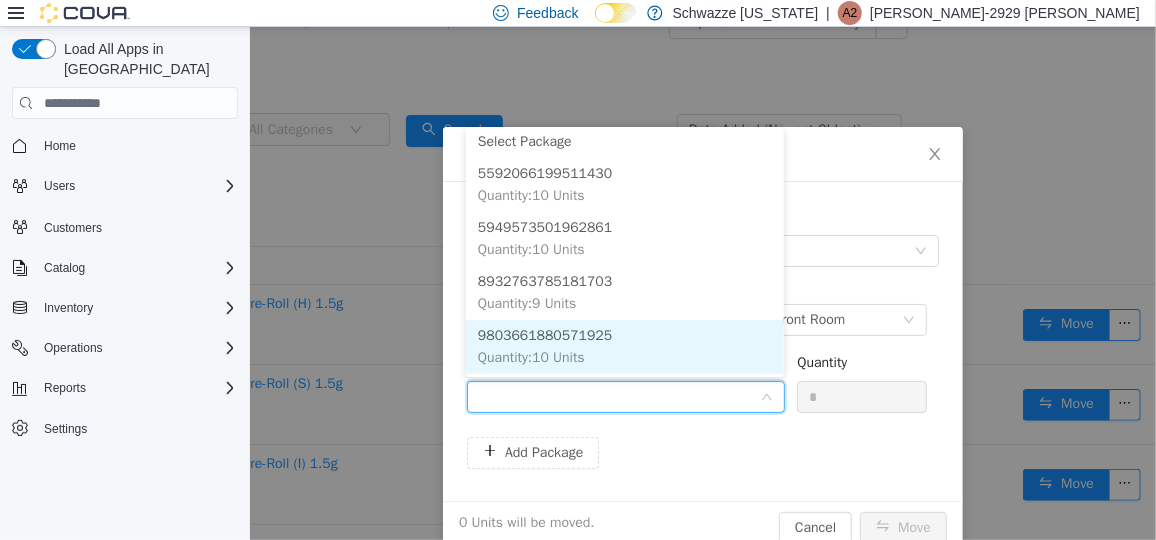 click on "Quantity :  10 Units" at bounding box center (530, 356) 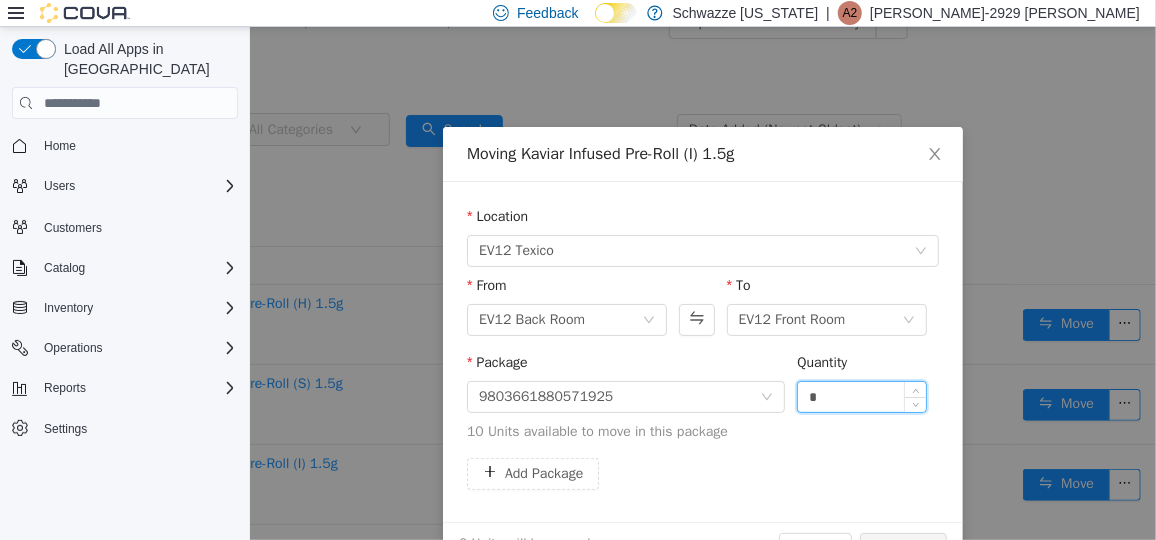 click on "*" at bounding box center [861, 396] 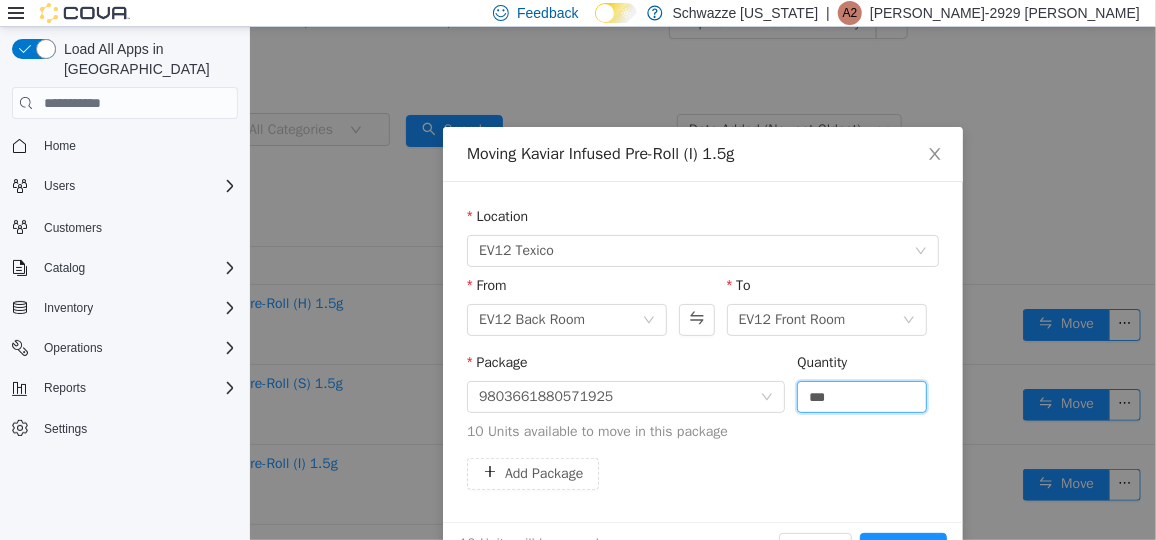 scroll, scrollTop: 58, scrollLeft: 0, axis: vertical 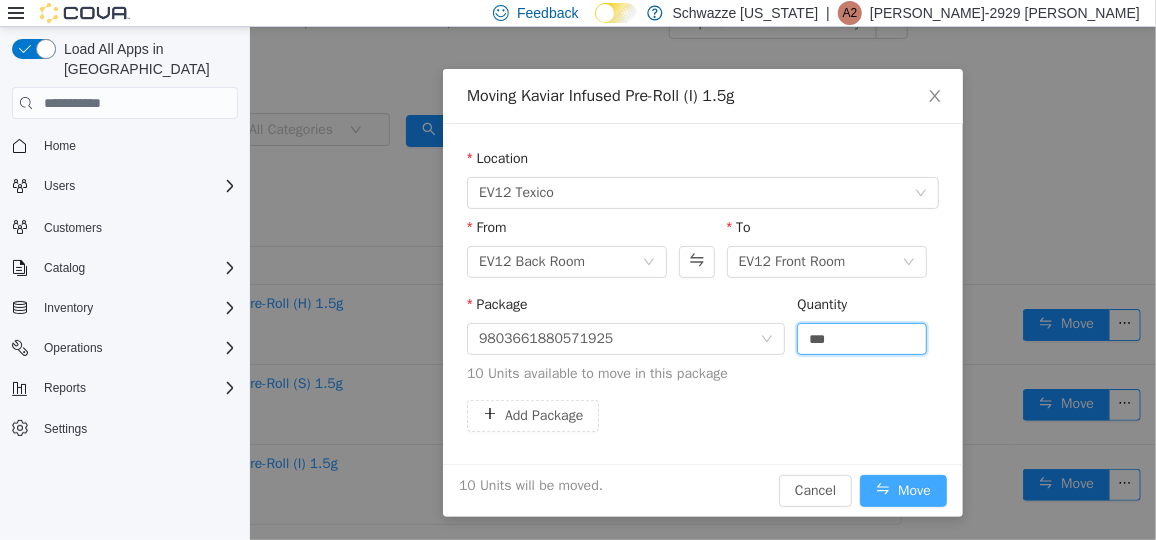 type on "**" 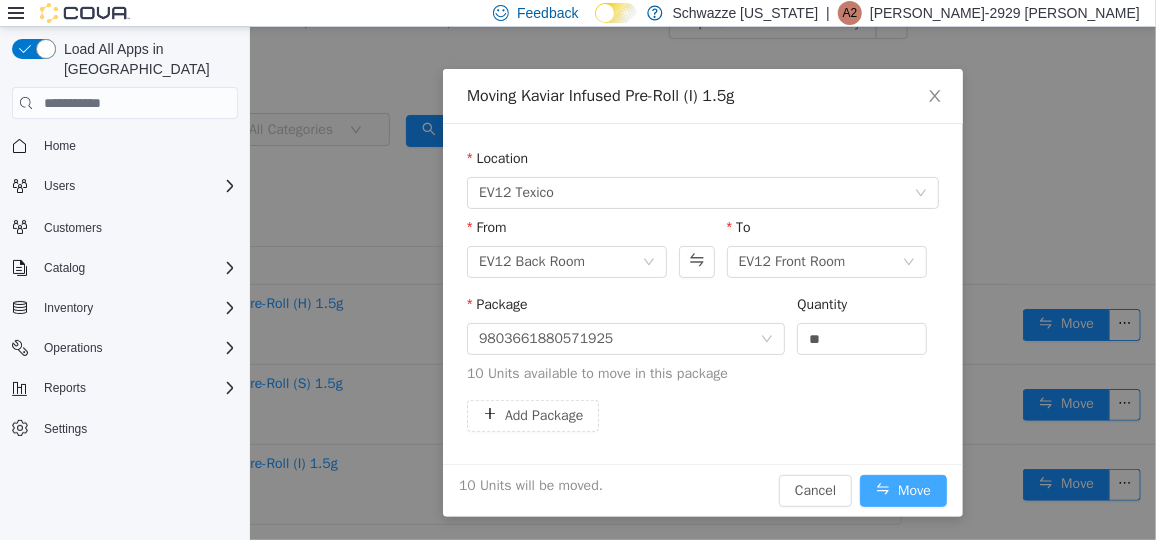 click on "Move" at bounding box center [902, 490] 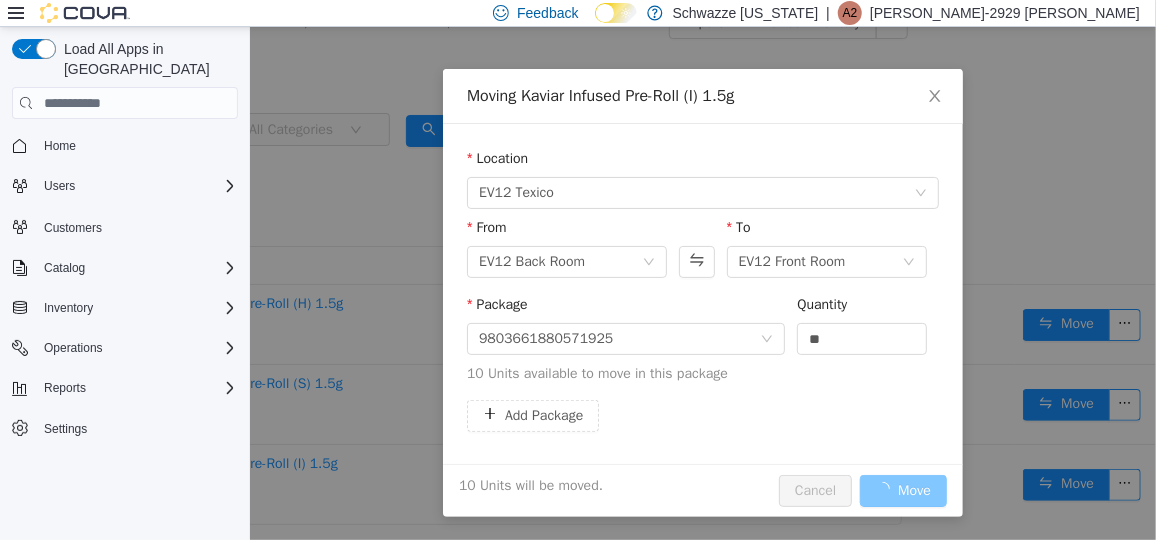scroll, scrollTop: 27, scrollLeft: 0, axis: vertical 